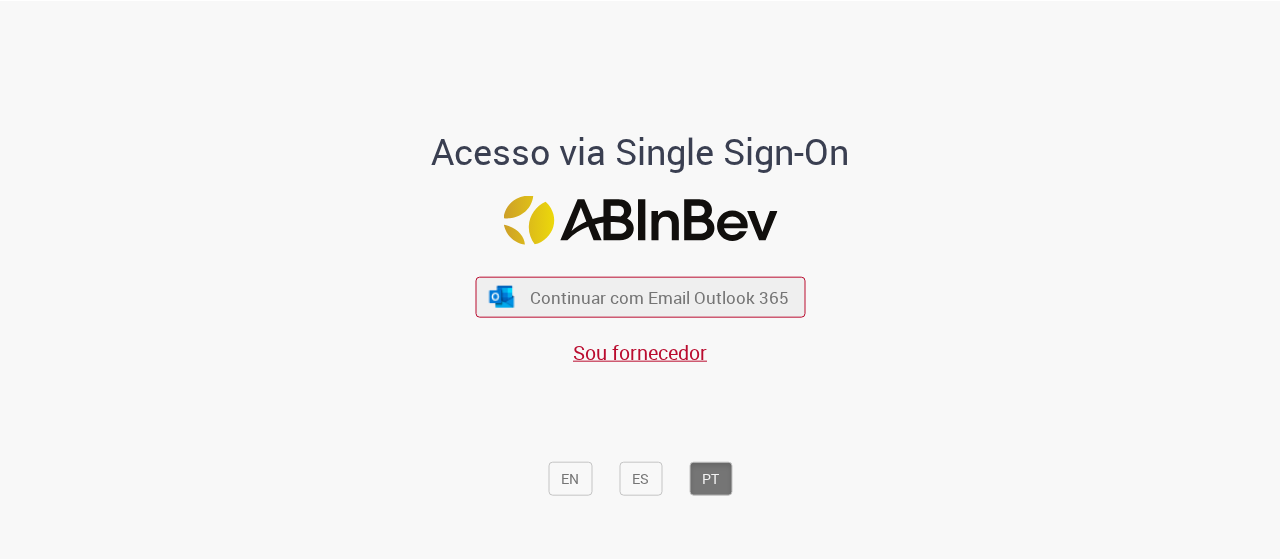 scroll, scrollTop: 0, scrollLeft: 0, axis: both 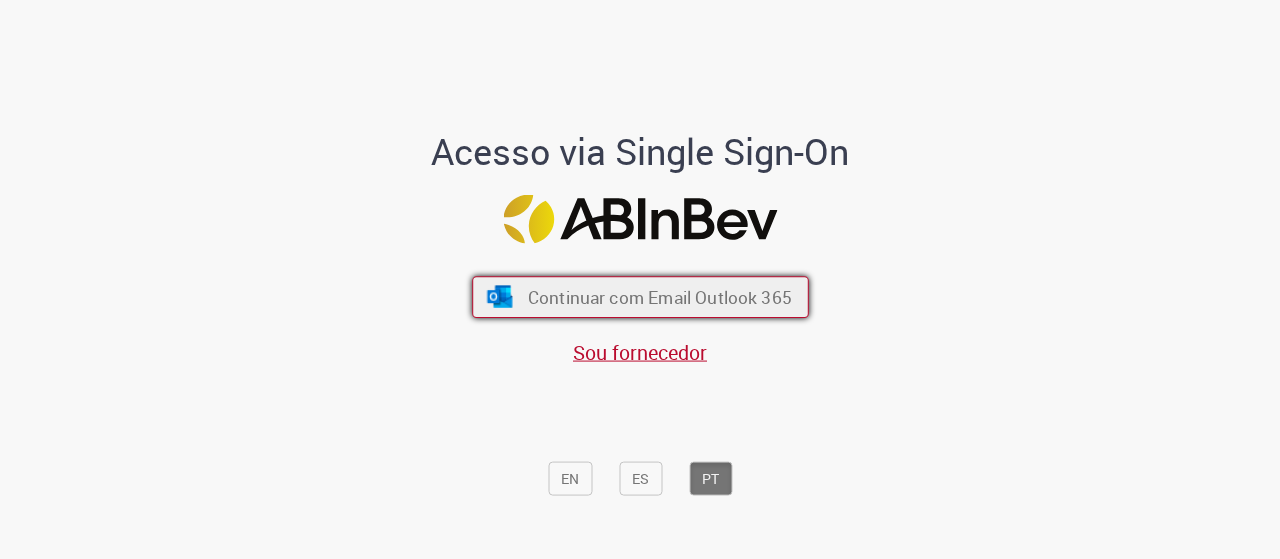 click on "Continuar com Email Outlook 365" at bounding box center [640, 297] 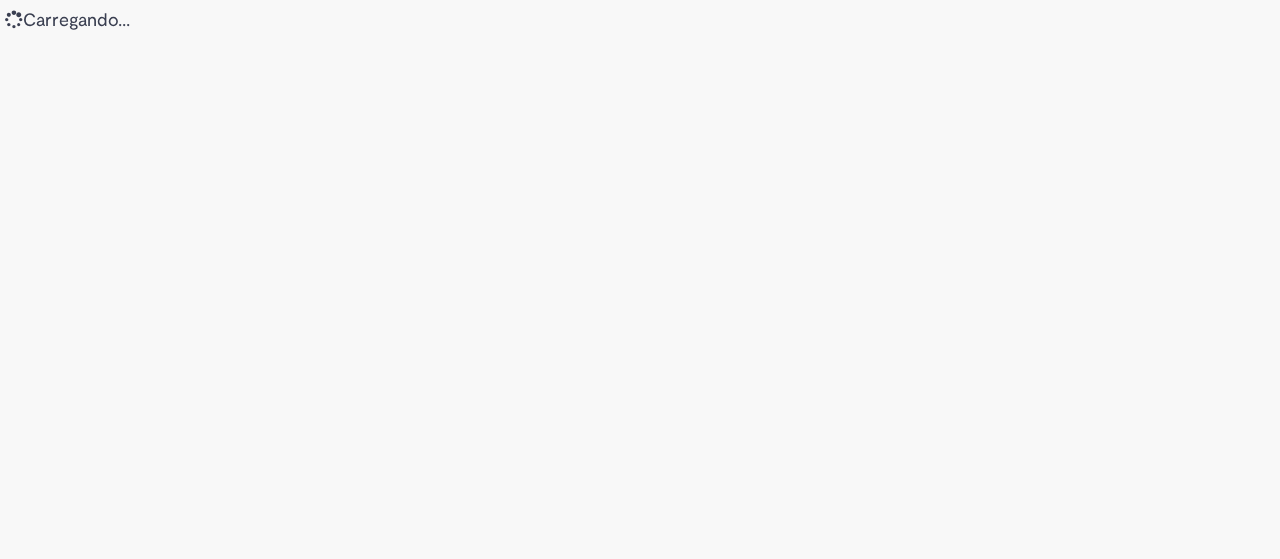 scroll, scrollTop: 0, scrollLeft: 0, axis: both 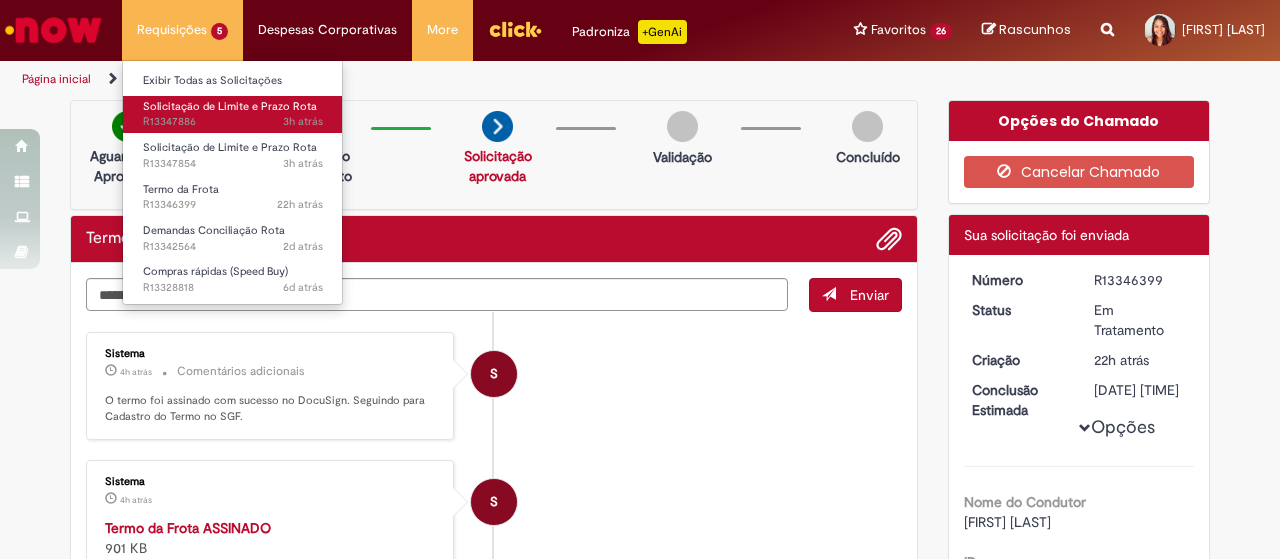 click on "Solicitação de Limite e Prazo Rota" at bounding box center [230, 106] 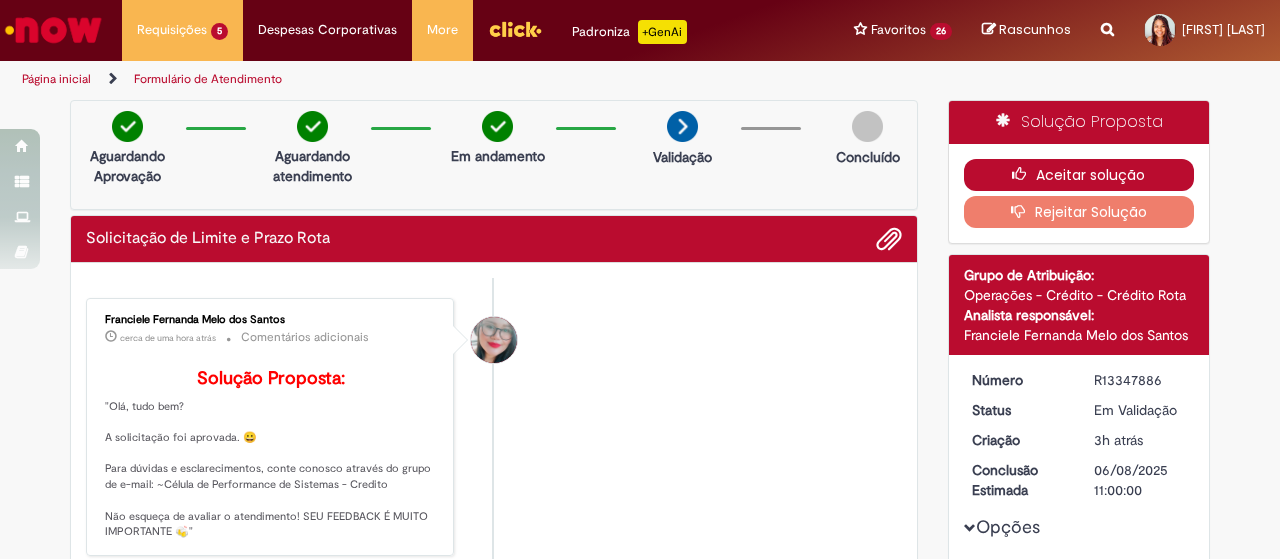 click at bounding box center [1024, 174] 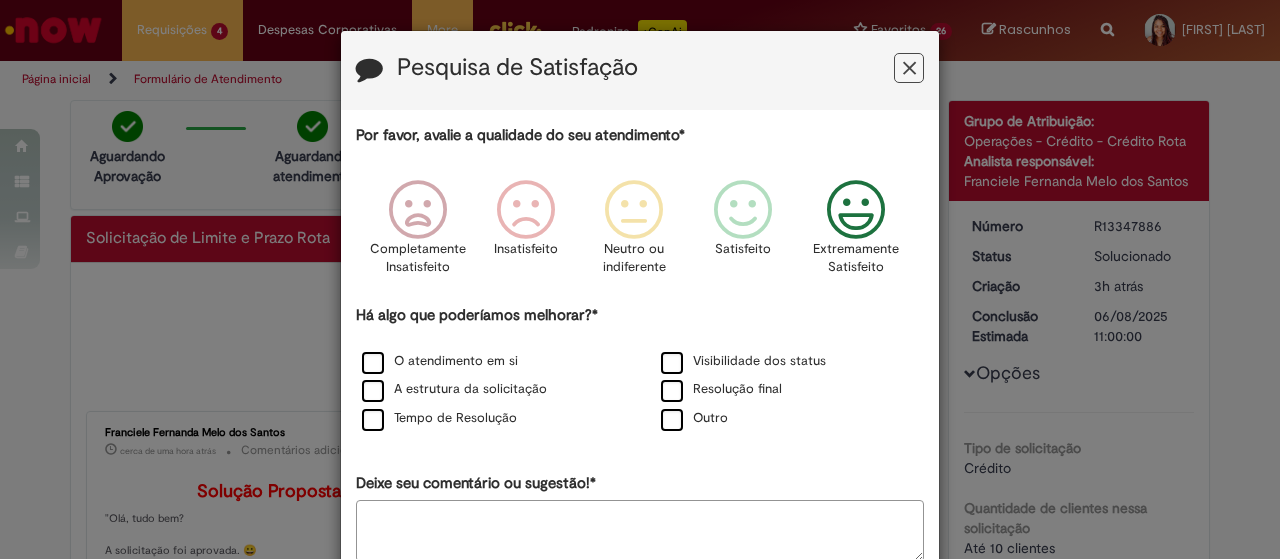 click at bounding box center [856, 210] 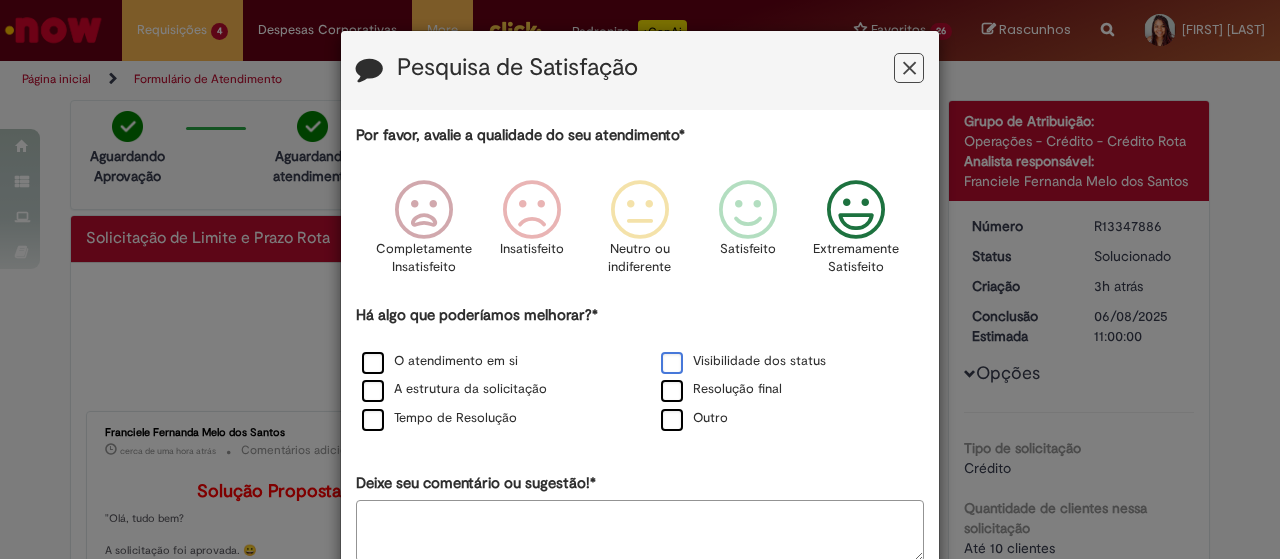 click on "Visibilidade dos status" at bounding box center [743, 361] 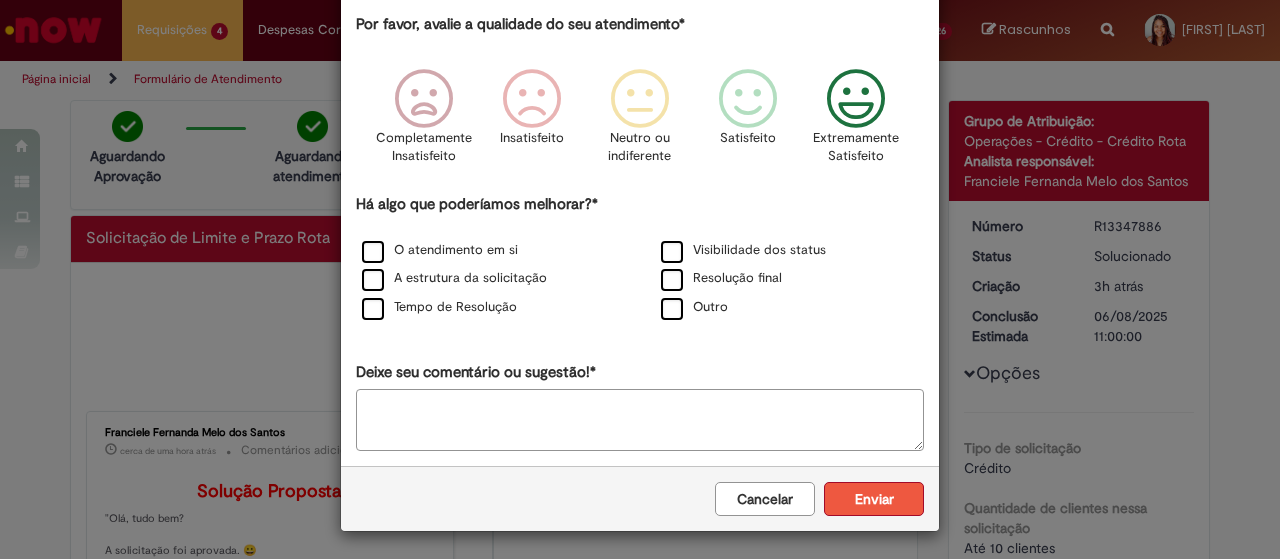 click on "Enviar" at bounding box center [874, 499] 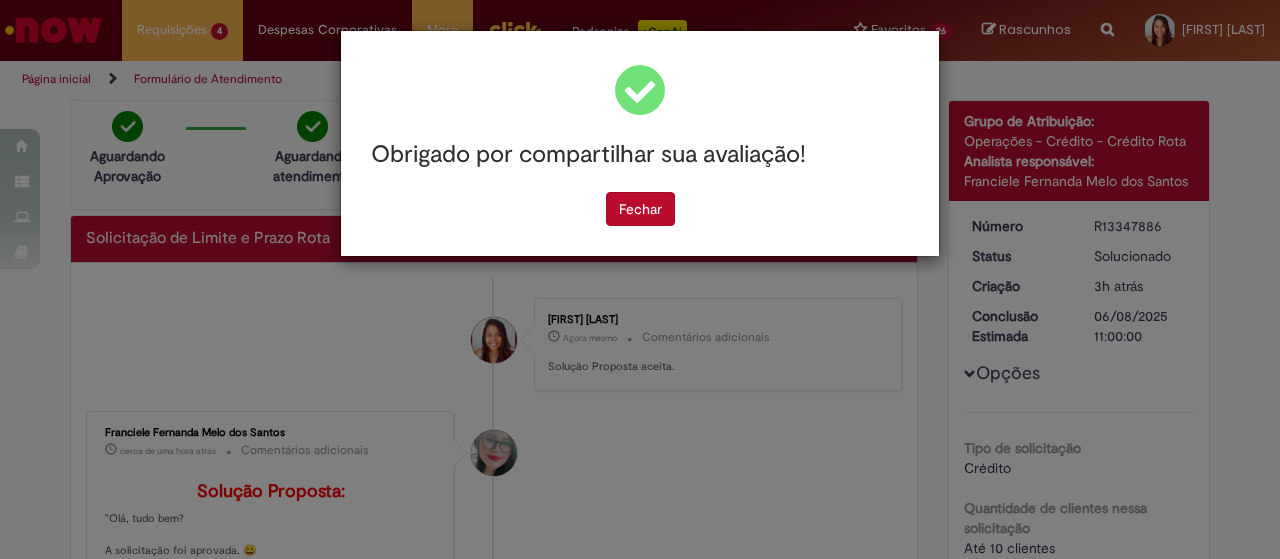 scroll, scrollTop: 0, scrollLeft: 0, axis: both 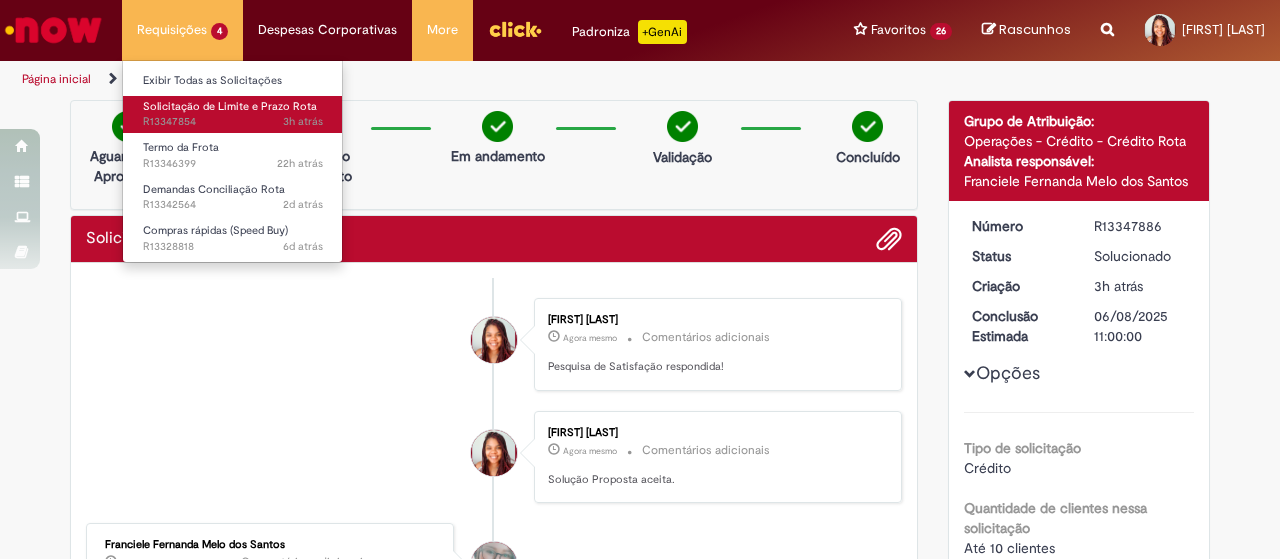click on "3h atrás 3 horas atrás  R13347854" at bounding box center [233, 122] 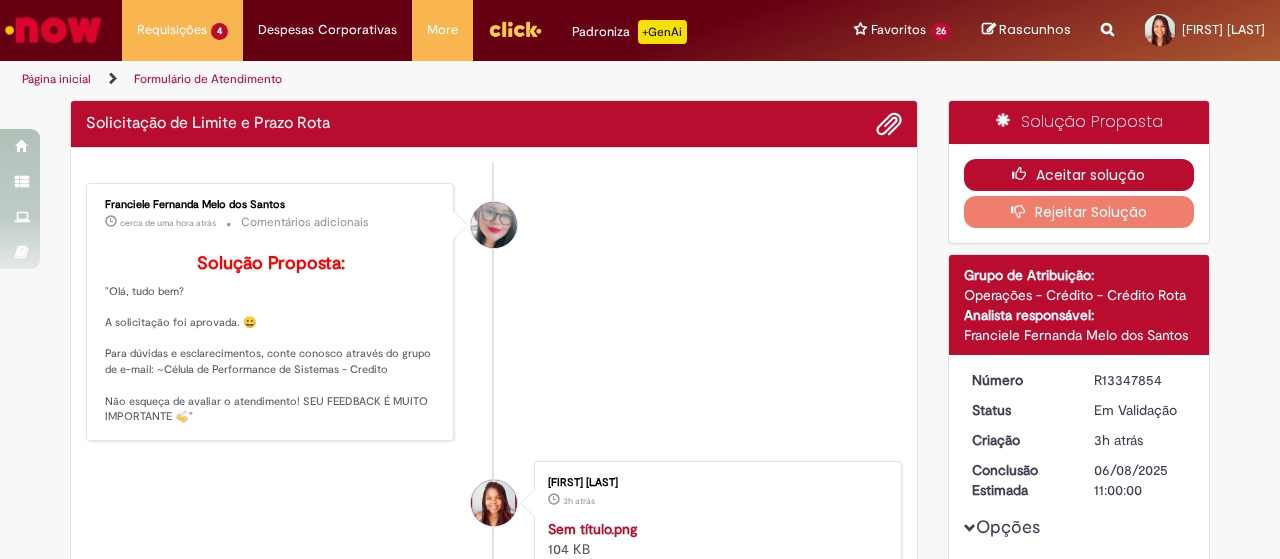 click on "Aceitar solução" at bounding box center (1079, 175) 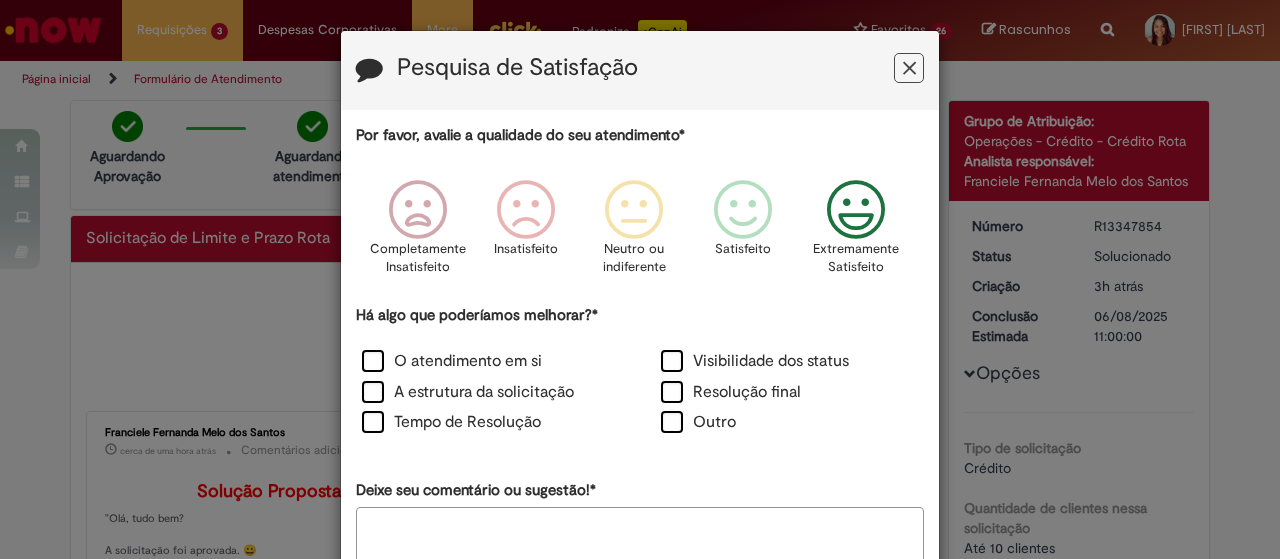 click at bounding box center [856, 210] 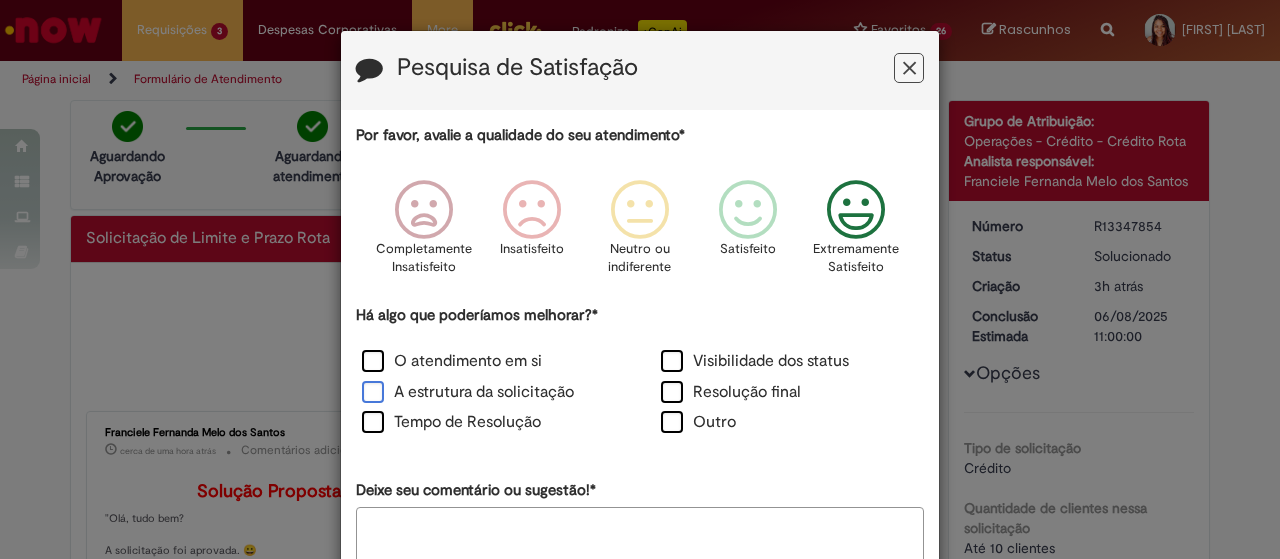 click on "A estrutura da solicitação" at bounding box center (468, 392) 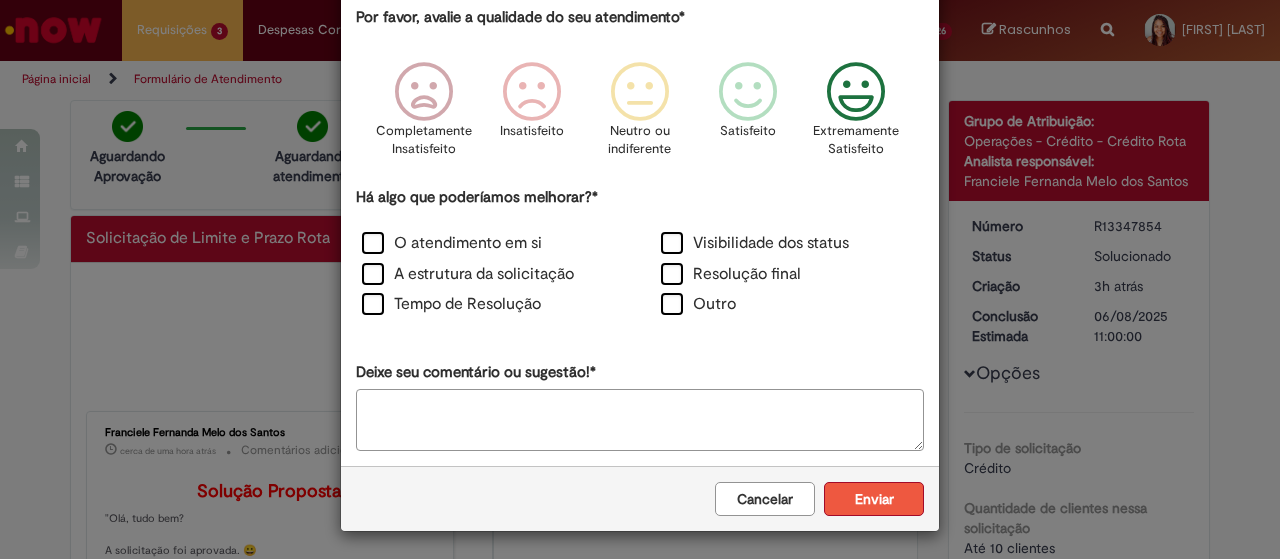 click on "Enviar" at bounding box center [874, 499] 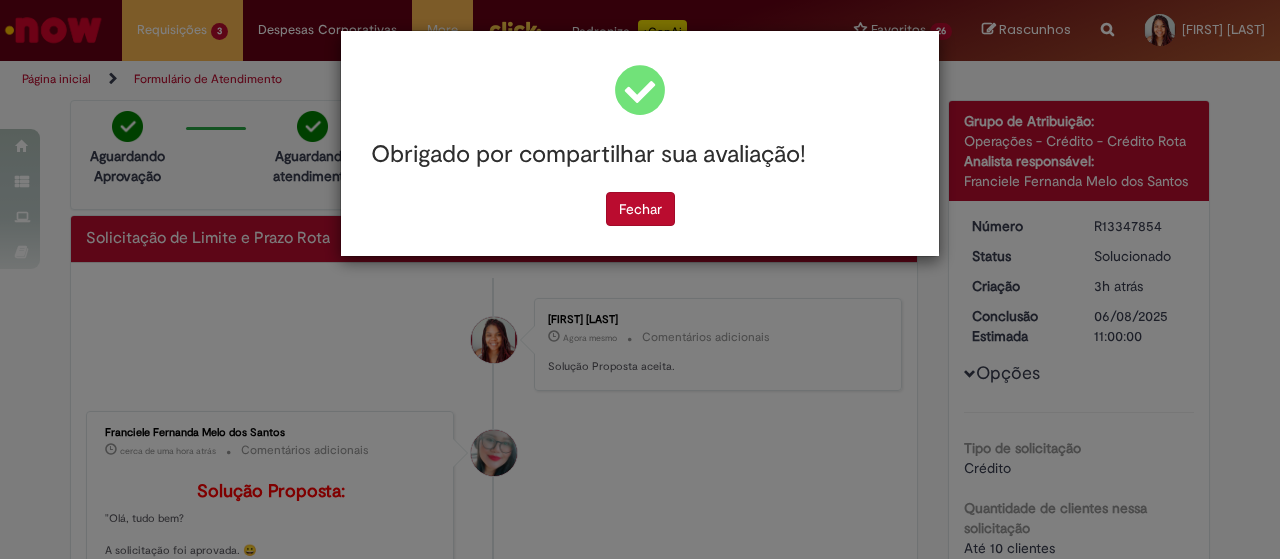scroll, scrollTop: 0, scrollLeft: 0, axis: both 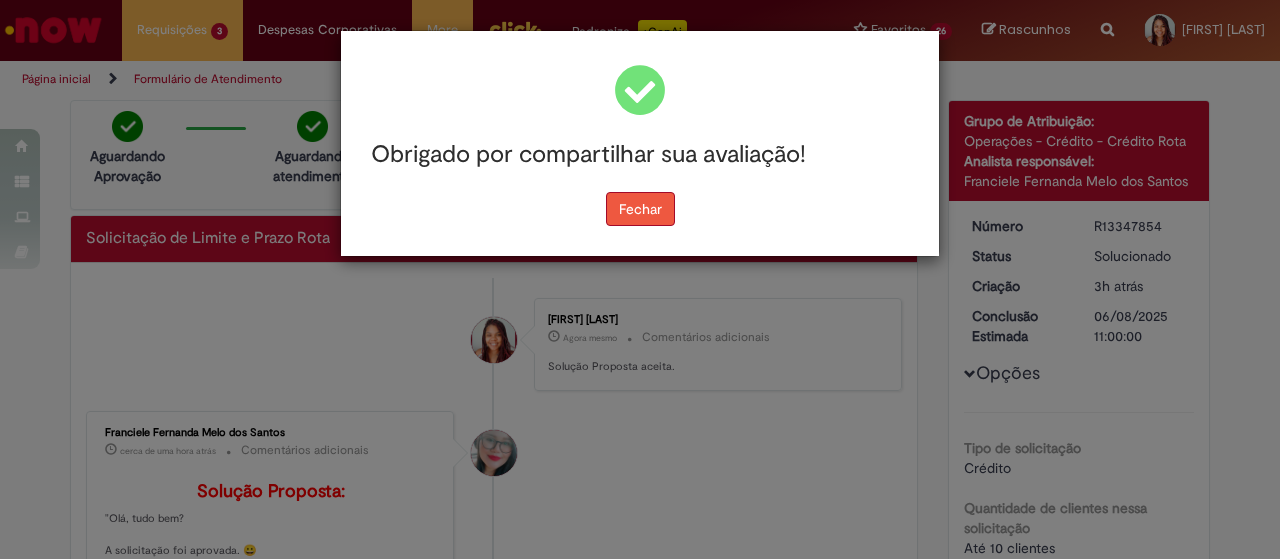 click on "Fechar" at bounding box center (640, 209) 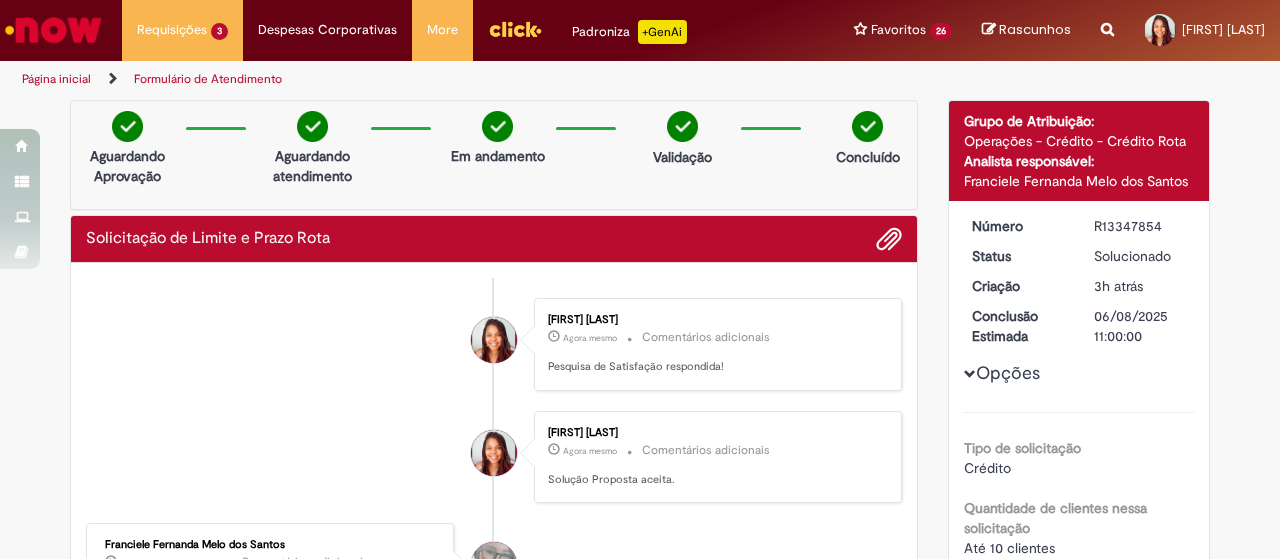 scroll, scrollTop: 83, scrollLeft: 0, axis: vertical 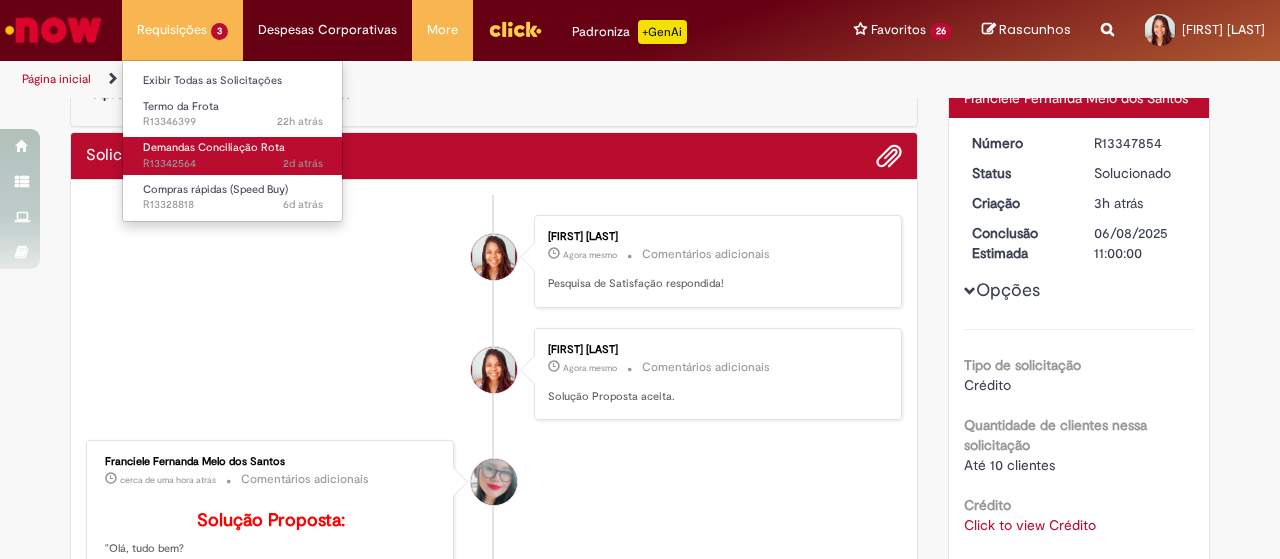 click on "Demandas Conciliação Rota" at bounding box center (214, 147) 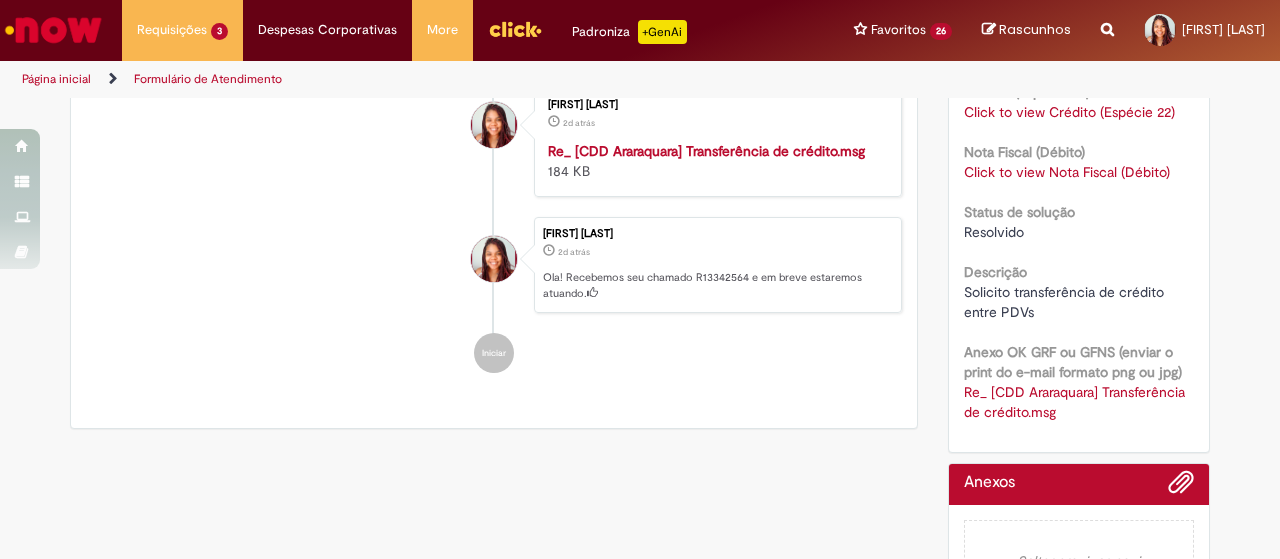 scroll, scrollTop: 583, scrollLeft: 0, axis: vertical 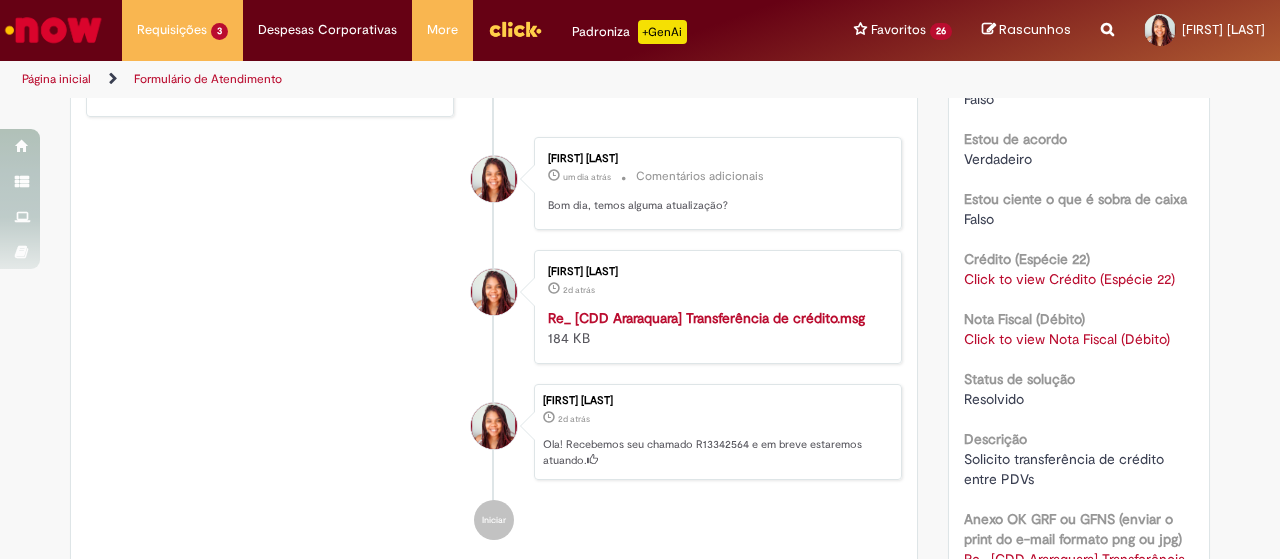 click on "Click to view Crédito (Espécie 22)" at bounding box center (1069, 279) 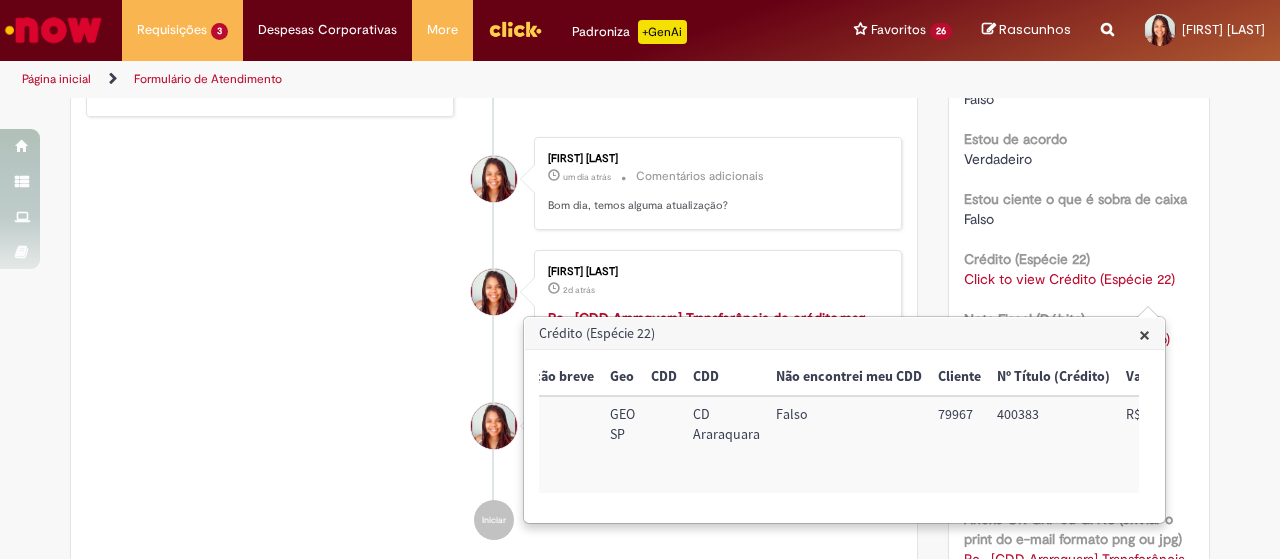 scroll, scrollTop: 0, scrollLeft: 198, axis: horizontal 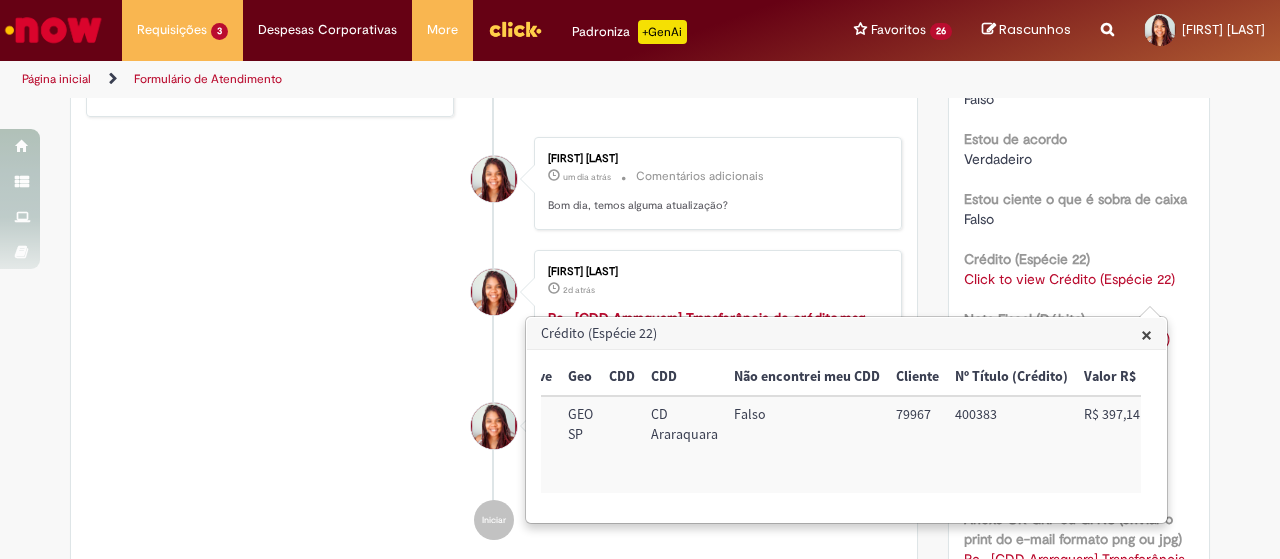click on "79967" at bounding box center (917, 444) 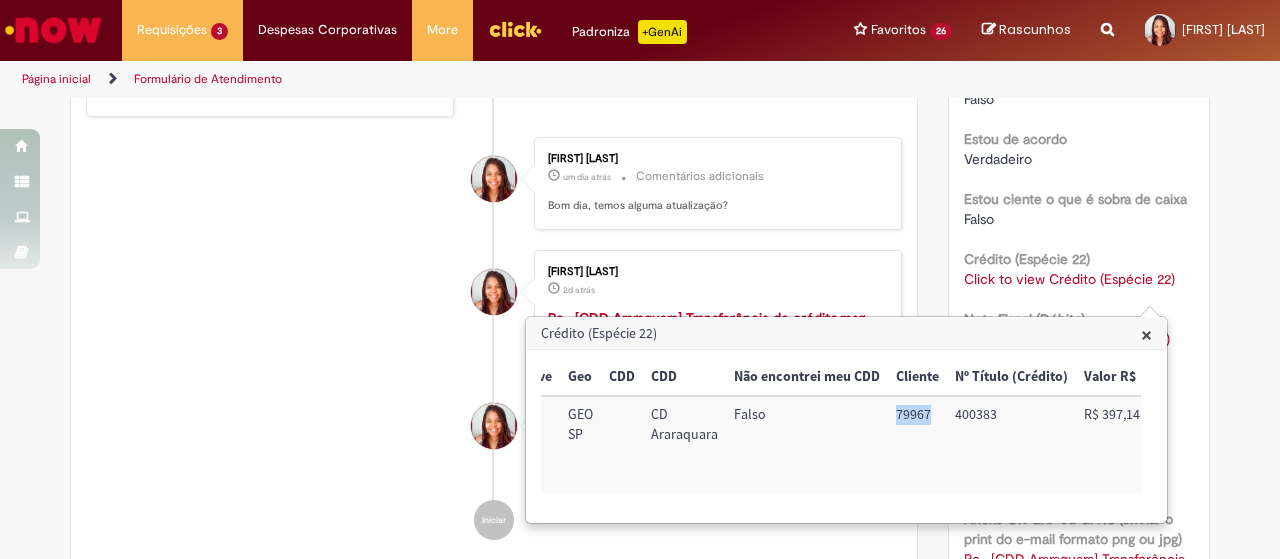 click on "79967" at bounding box center [917, 444] 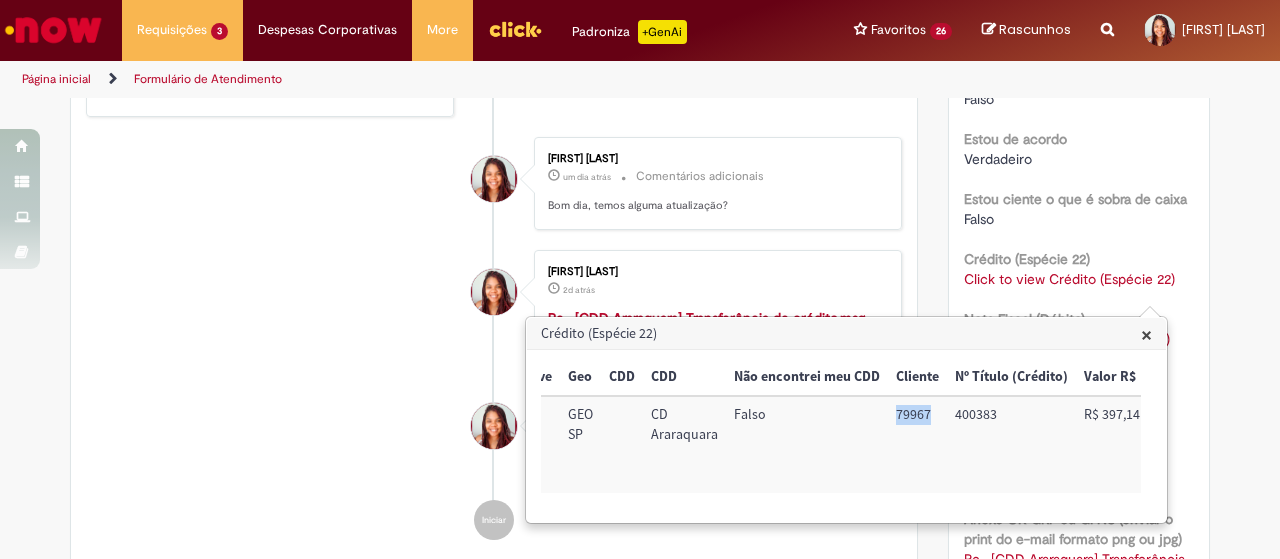copy on "79967" 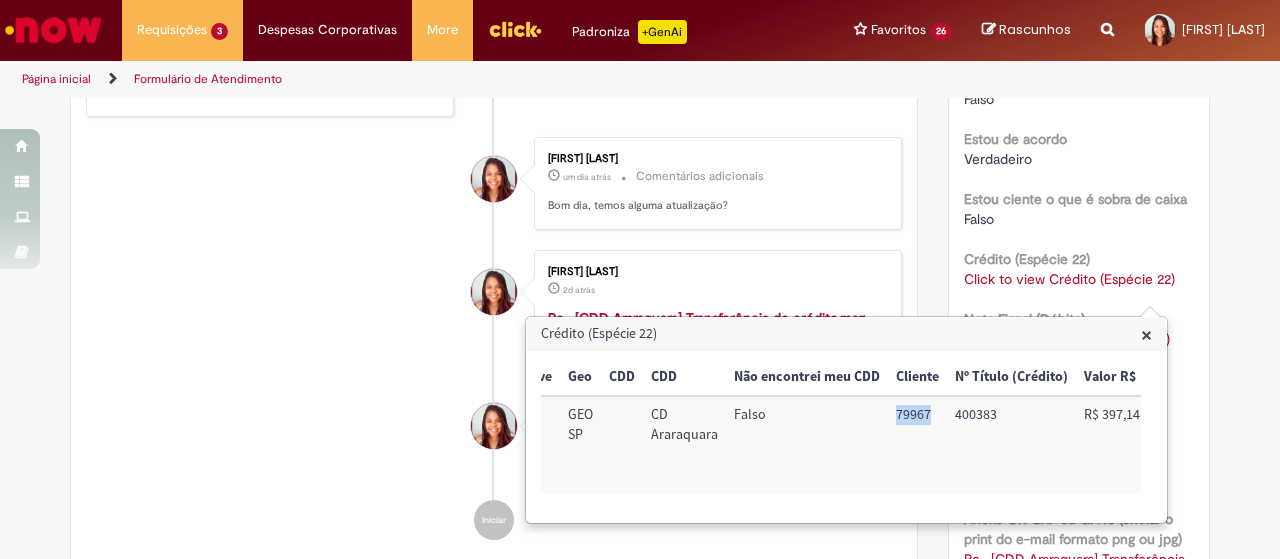 click on "GO
Gustavo Oliveira
cerca de uma hora atrás cerca de uma hora atrás     Comentários adicionais
Solução Proposta:
Olá, Tudo bem?
Transferência de crédito realizada conforme solicitado.
Qualquer dúvida, gentileza entrar em contato conosco através do e-mail opconcdd@ambev.com.br ou Teams.
Não se esqueça de avaliar nosso atendimento!
Seu feedback é muito importante
CDS
CLERYSON DA SILVA
22h atrás 22 horas atrás     Comentários adicionais" at bounding box center (494, 127) 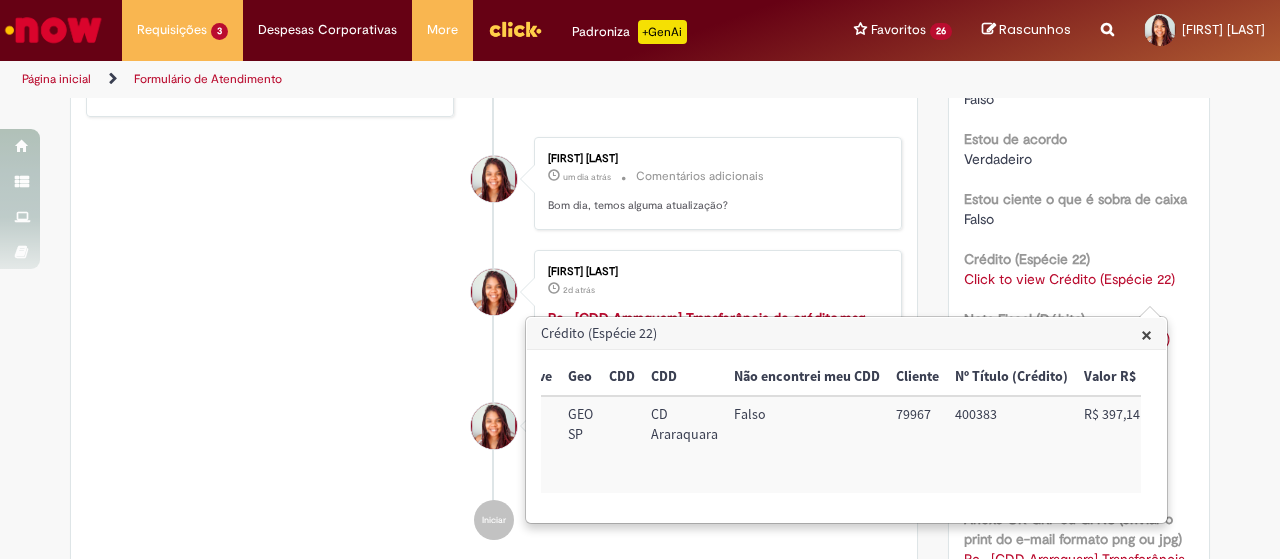 click on "79967" at bounding box center [917, 444] 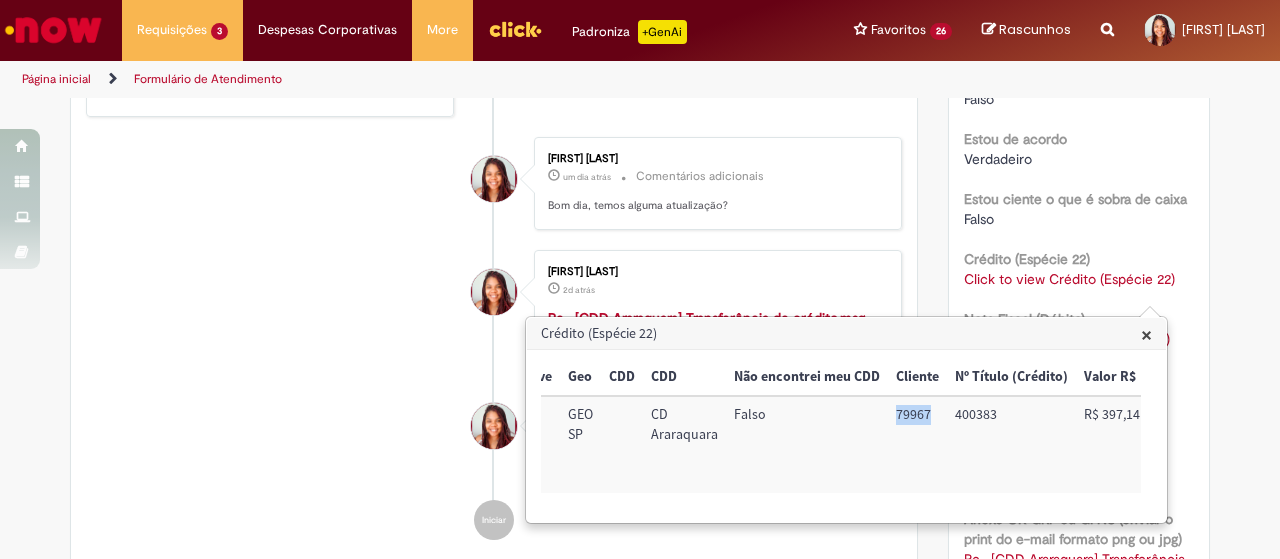 click on "79967" at bounding box center [917, 444] 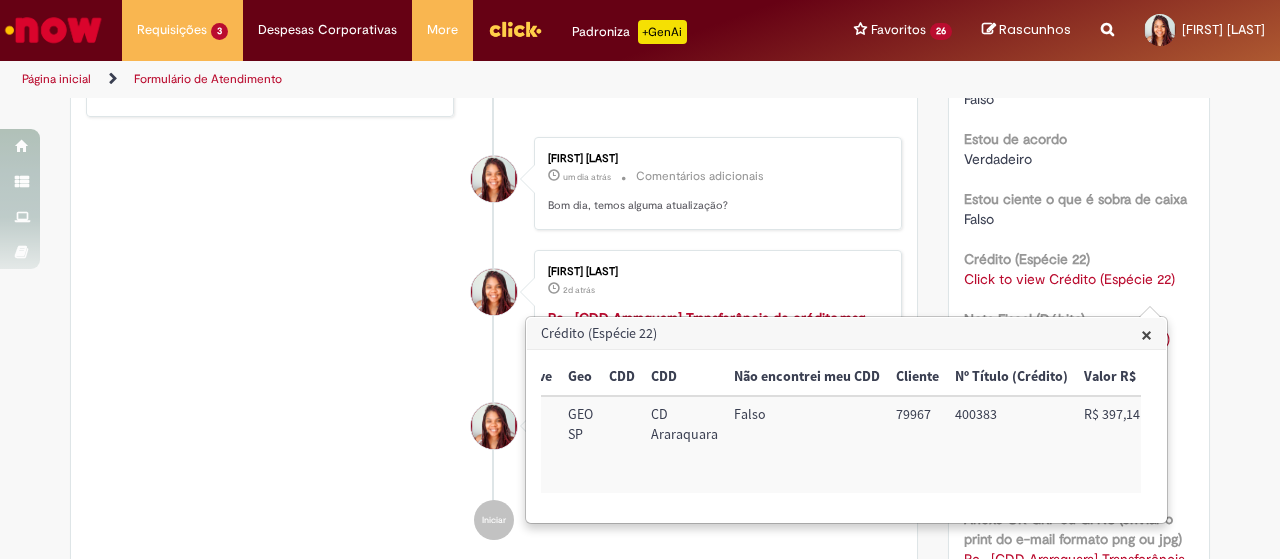 click on "CDS
CLERYSON DA SILVA
22h atrás 22 horas atrás     Comentários adicionais
Olá Laura, tudo bem?
Infelizmente não podemos realizar a transferência hoje pois estamos em fechamento e já exportamos dia 31 que é o dia implantamos a espécie 14, e o sistema não permite transferir em D - 0, sendo assim só será possível fazer amanhã.
Em caso de dúvidas estamos a disposição para esclarecimentos por aqui e via Teams.
Caso queira pode falar com meu chefe tambem o Marcus Vinicius Santos Rosa." at bounding box center [494, 0] 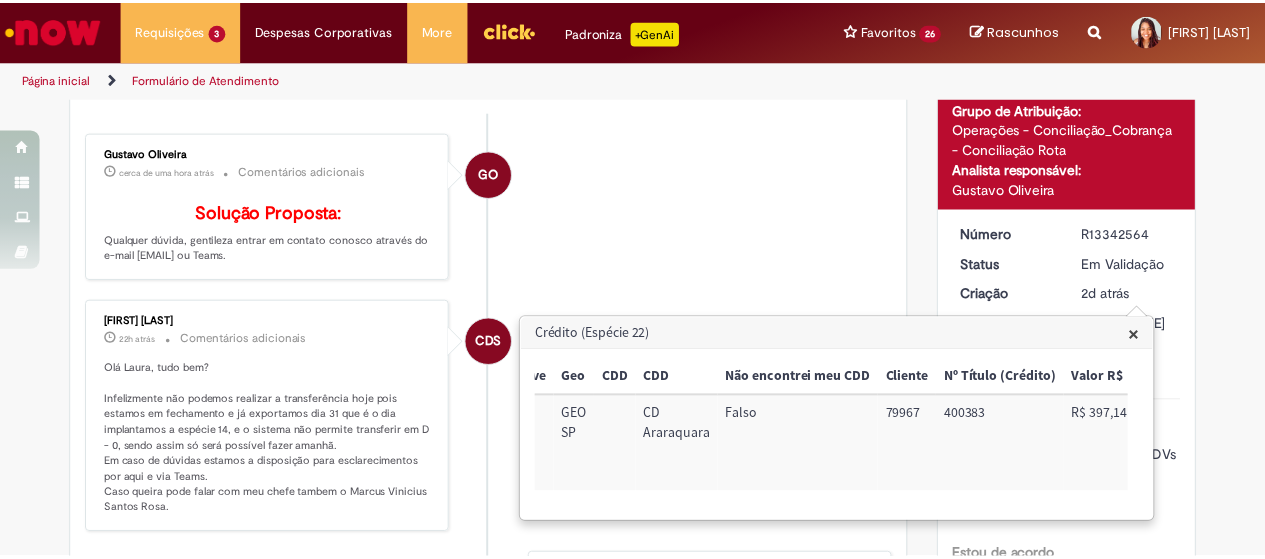 scroll, scrollTop: 0, scrollLeft: 0, axis: both 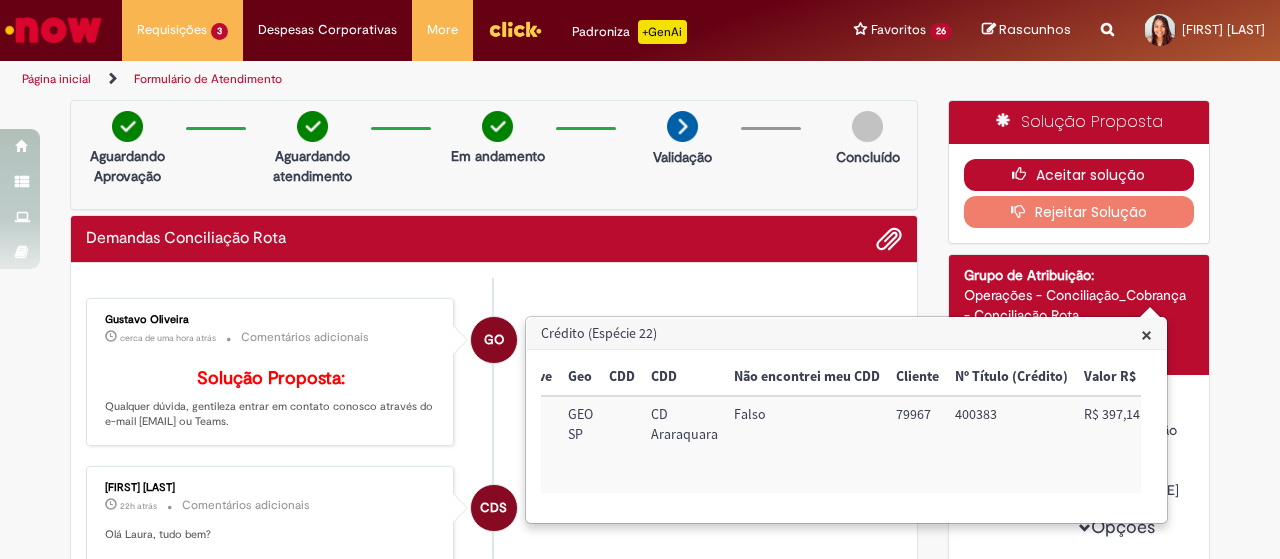 click on "Aceitar solução" at bounding box center [1079, 175] 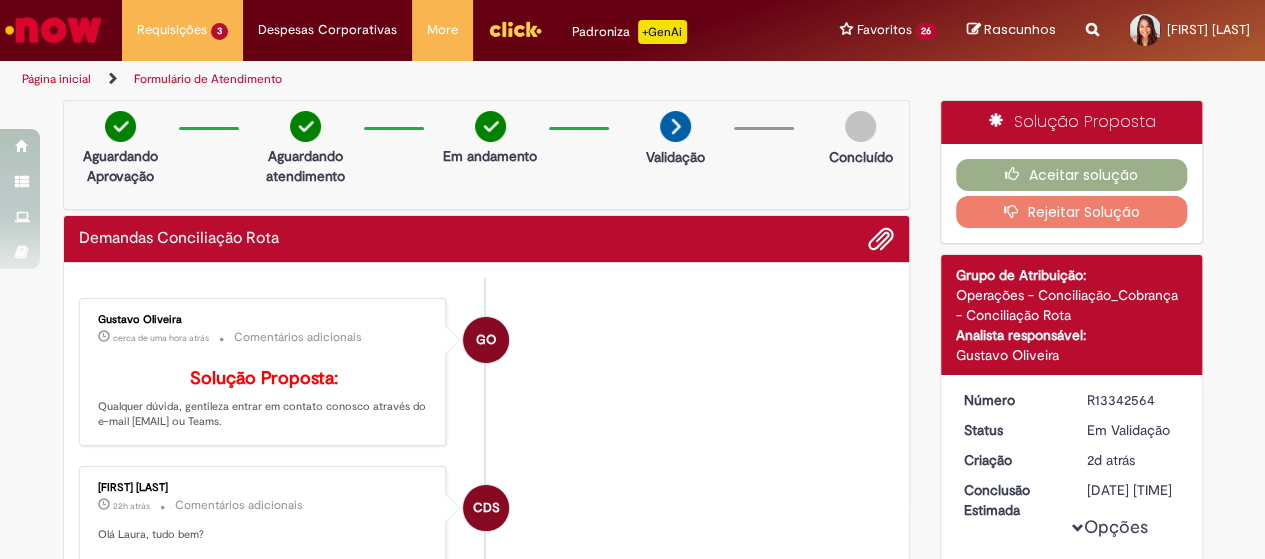click on "Detalhes do tíquete
Grupo de Atribuição:
Operações - Conciliação_Cobrança - Conciliação Rota
Analista responsável:
Gustavo Oliveira
Número
R13342564
Status
Em Validação
Criação
2d atrás 2 dias atrás
Conclusão Estimada
04/08/2025 09:22:19
Opções
Tipo de solicitação
Transferência de crédito entre PDVs
Estou de acordo
Falso
Estou de acordo
Verdadeiro
Estou ciente o que é sobra de caixa
Falso
Crédito (Espécie 22)
Click to view Crédito (Espécie 22)   Click to view Crédito (Espécie 22)
Nota Fiscal (Débito)" at bounding box center (1071, 728) 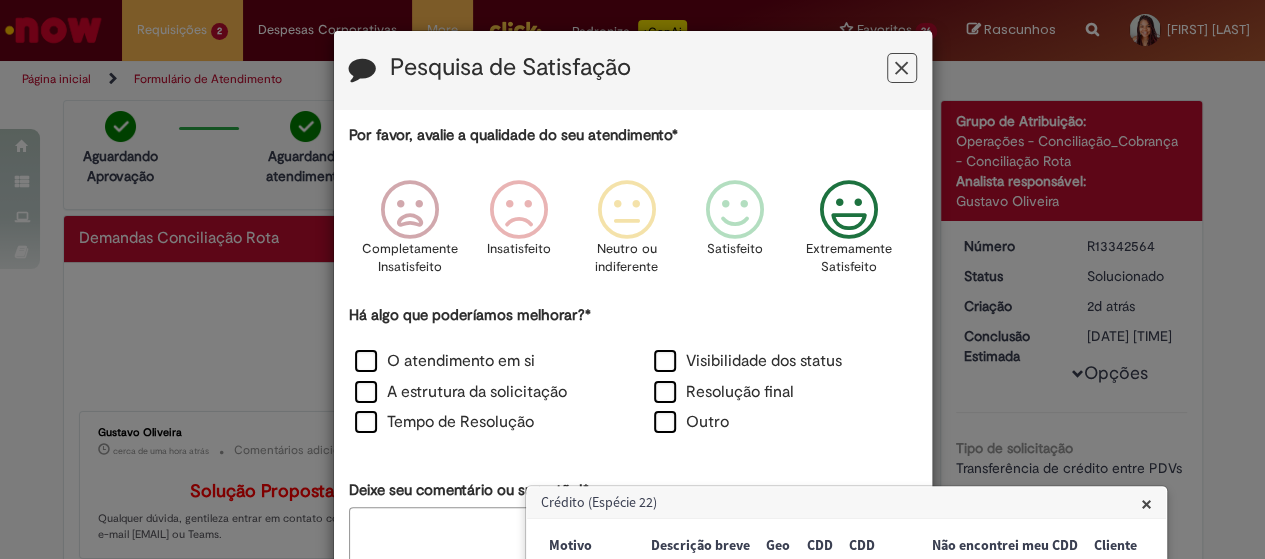 click at bounding box center [848, 210] 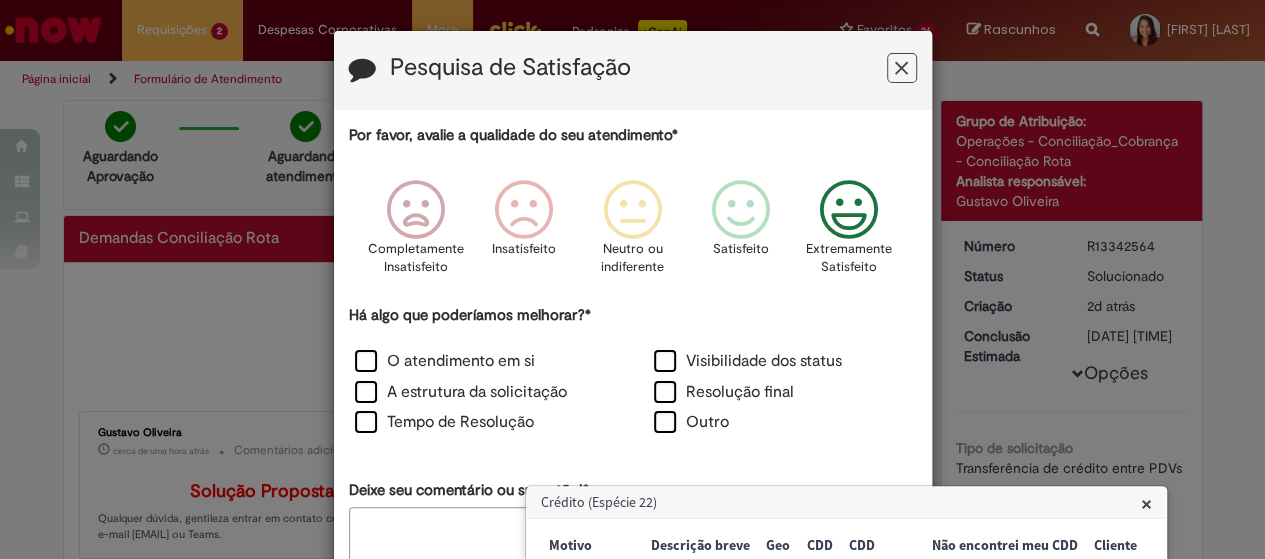 click on "O atendimento em si
Visibilidade dos status
A estrutura da solicitação
Resolução final
Tempo de Resolução
Outro" at bounding box center (633, 394) 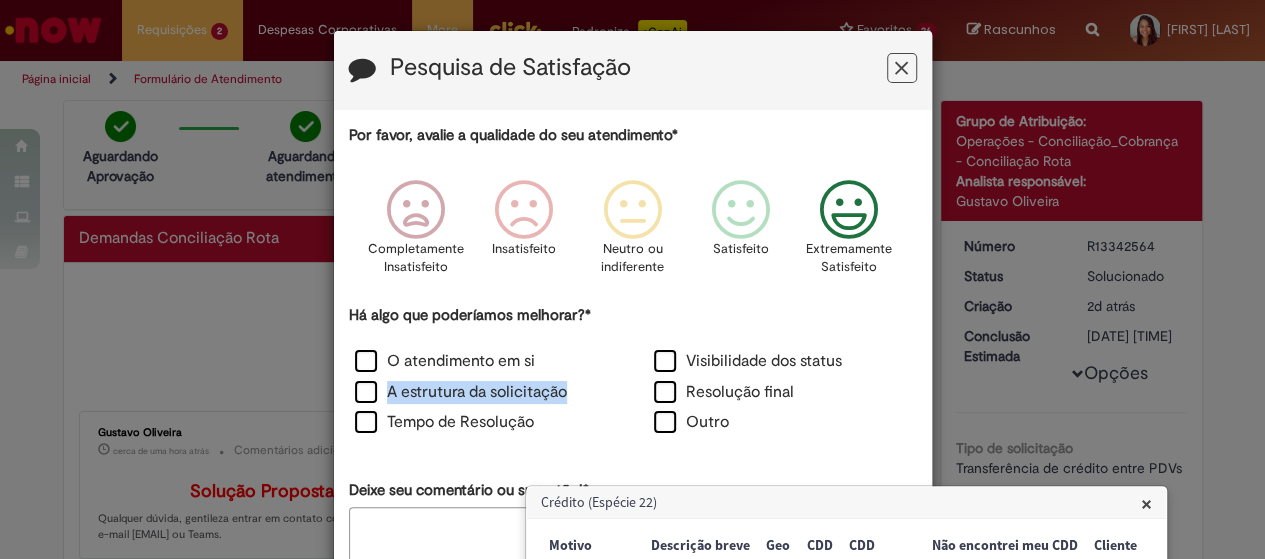 scroll, scrollTop: 119, scrollLeft: 0, axis: vertical 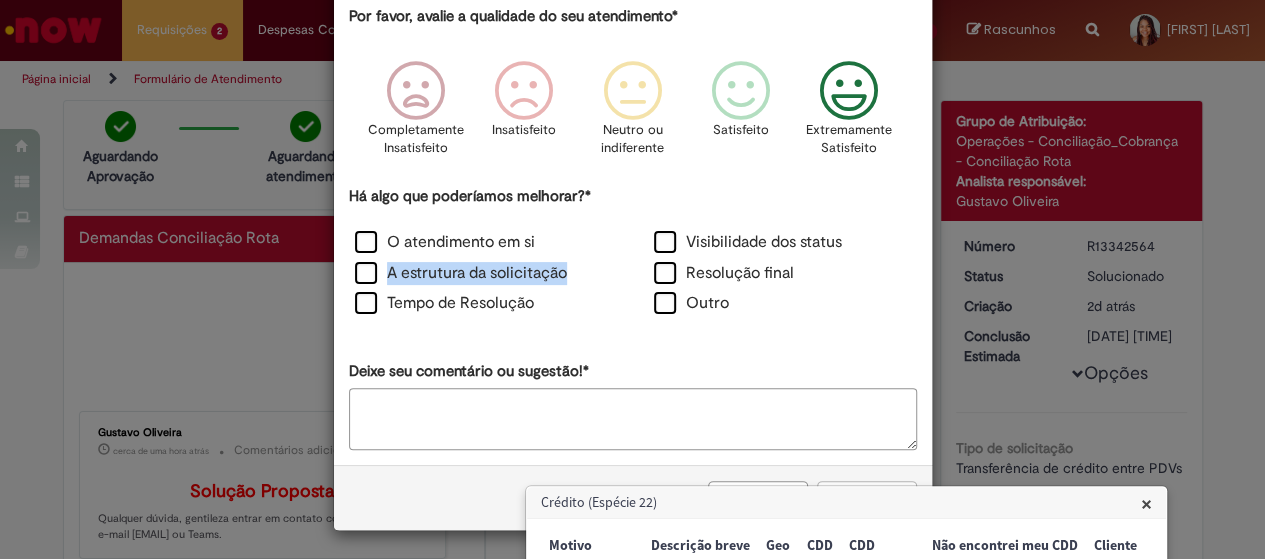 click on "×" at bounding box center [1146, 503] 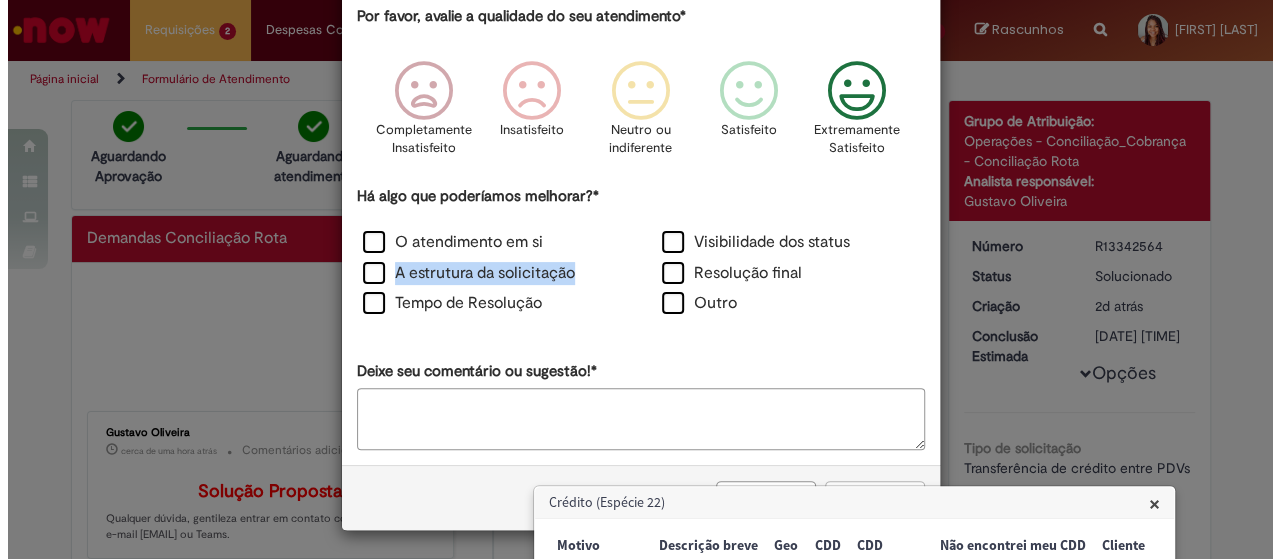 scroll, scrollTop: 118, scrollLeft: 0, axis: vertical 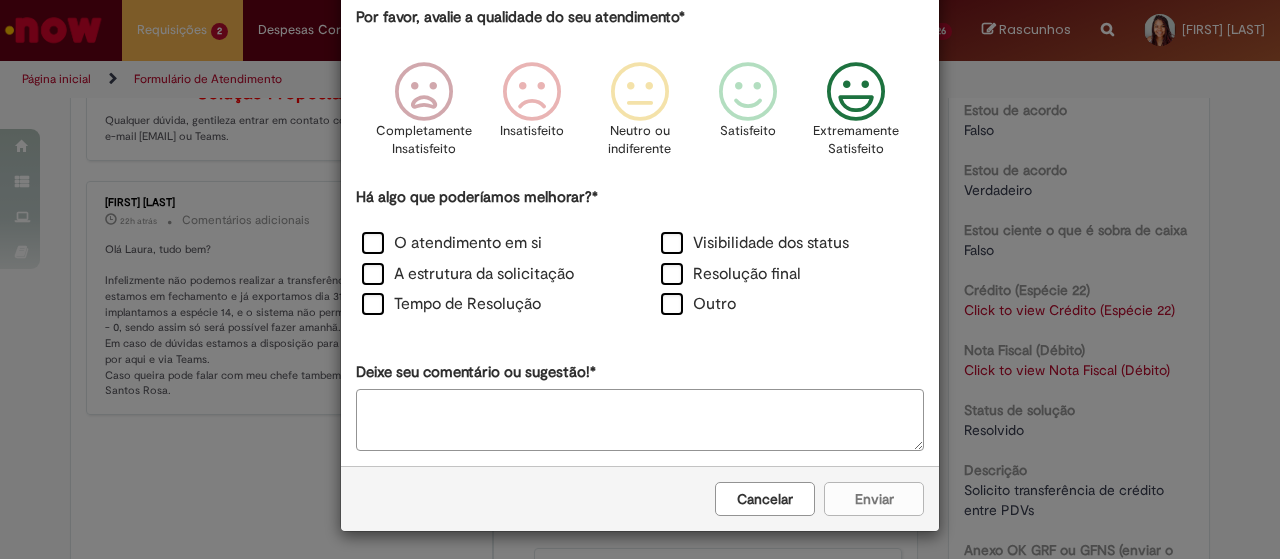 click on "Cancelar   Enviar" at bounding box center [640, 498] 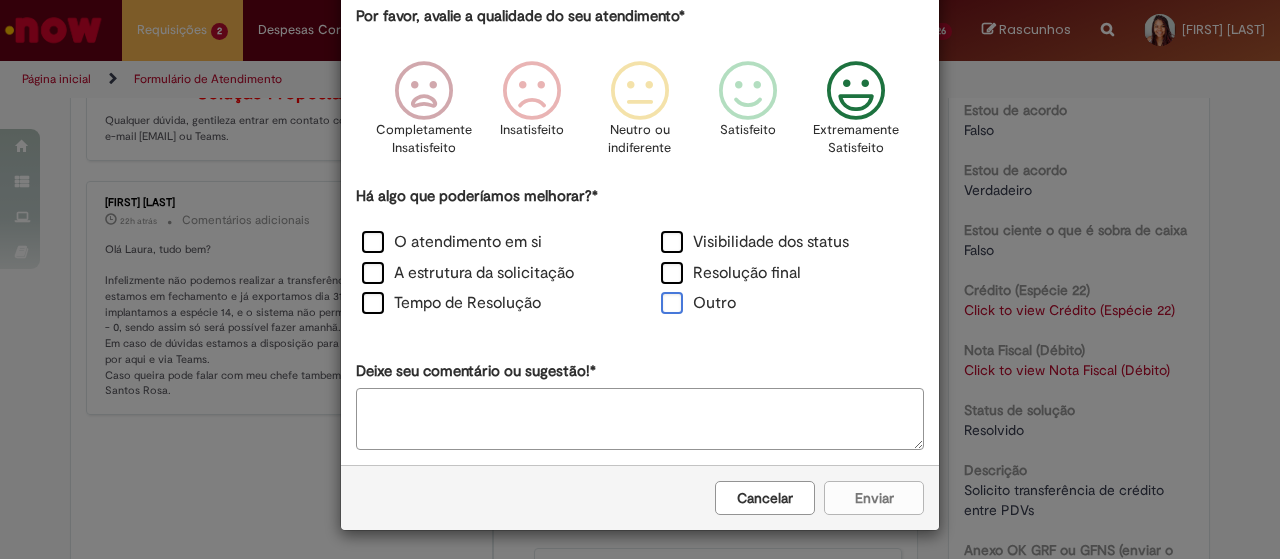 click on "Outro" at bounding box center [698, 303] 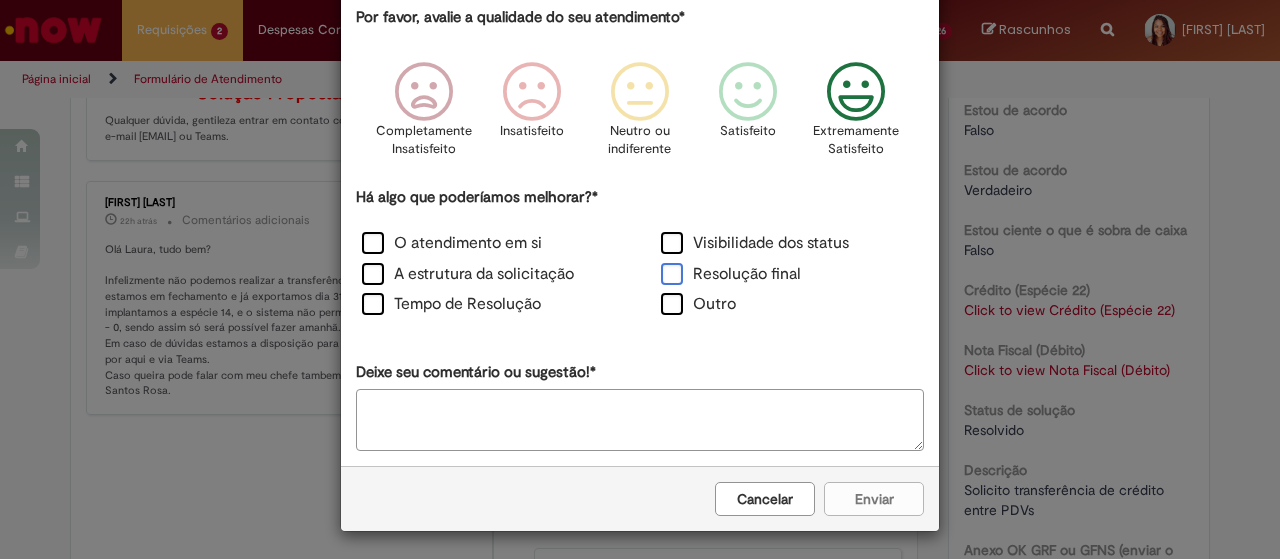 click on "Resolução final" at bounding box center (731, 274) 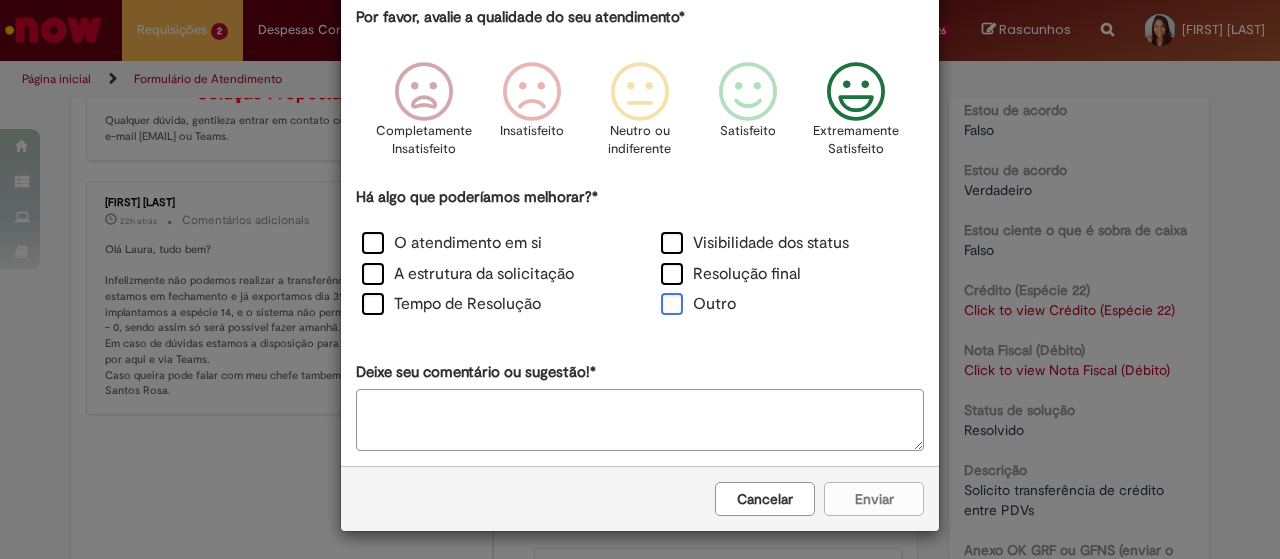 scroll, scrollTop: 118, scrollLeft: 0, axis: vertical 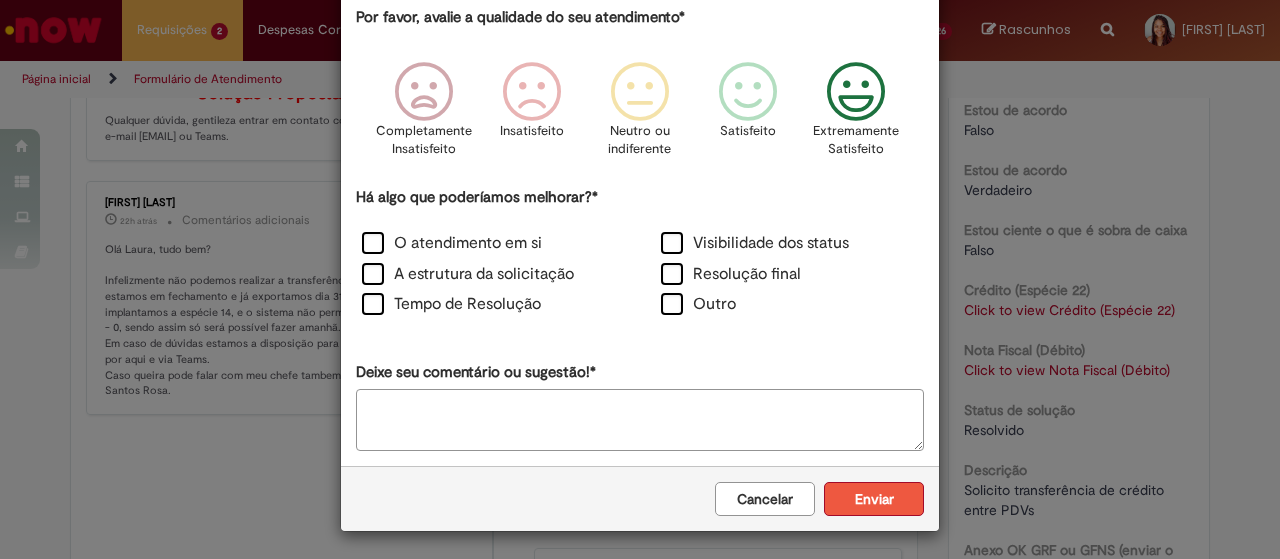 click on "Enviar" at bounding box center [874, 499] 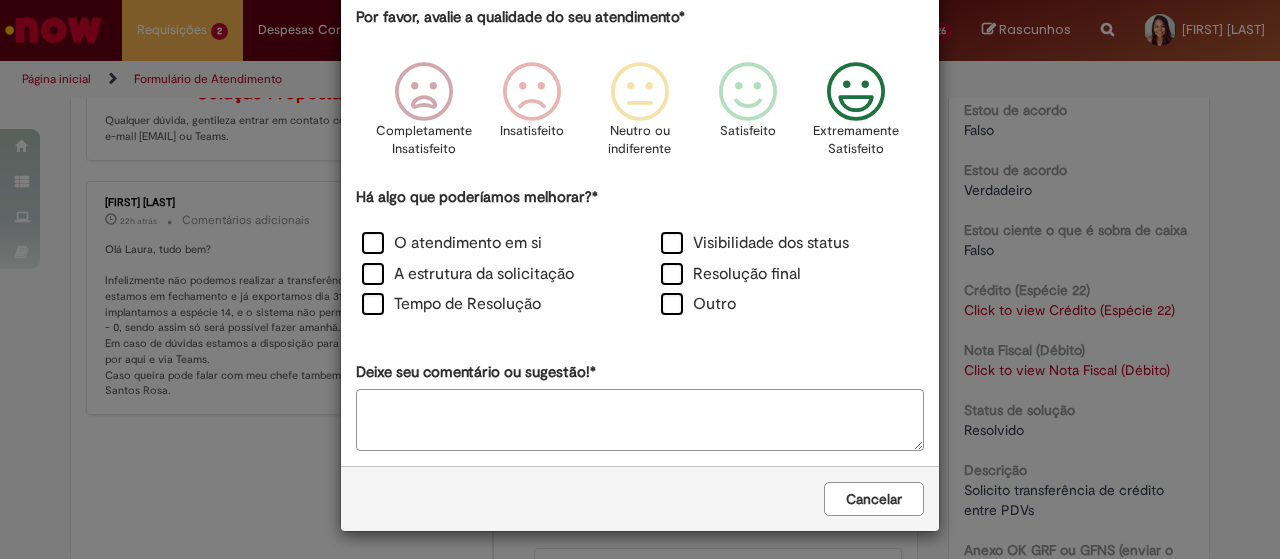 scroll, scrollTop: 0, scrollLeft: 0, axis: both 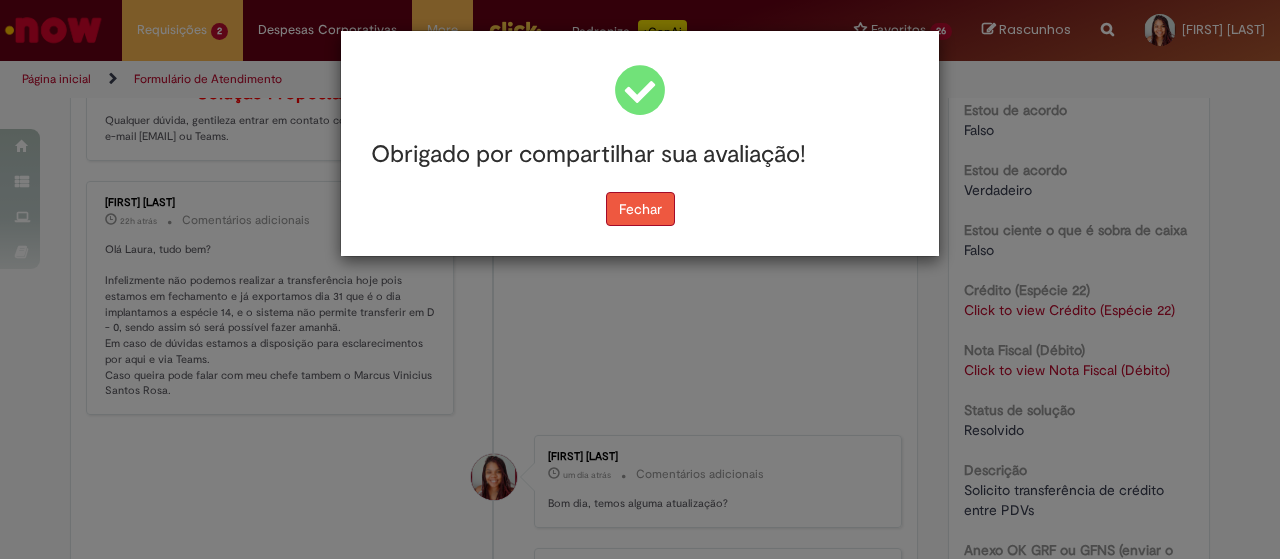 click on "Fechar" at bounding box center [640, 209] 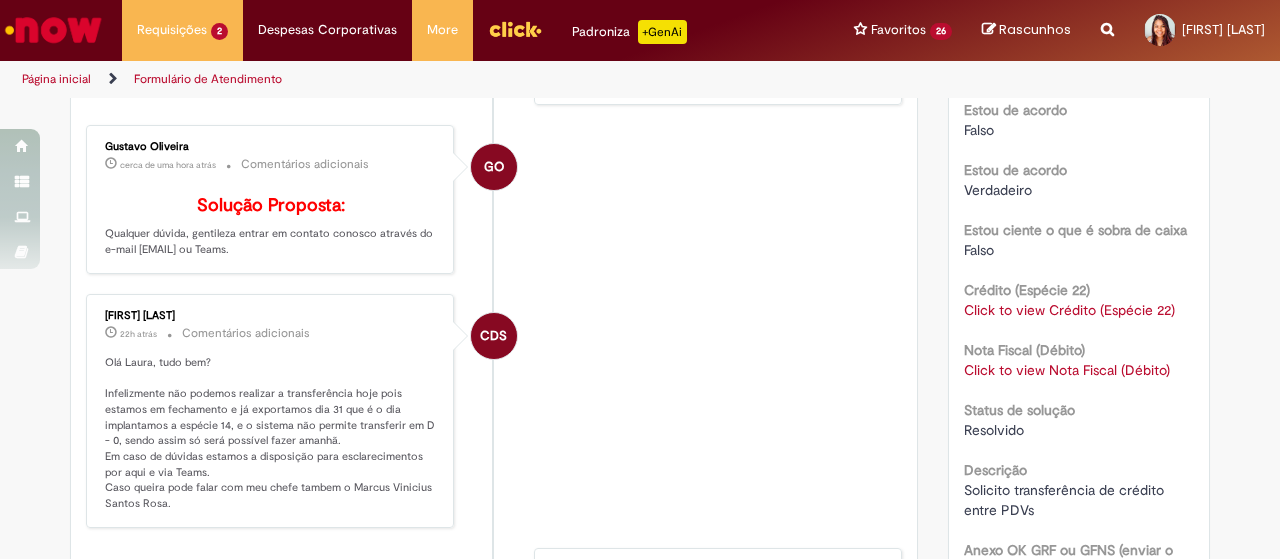 scroll, scrollTop: 148, scrollLeft: 0, axis: vertical 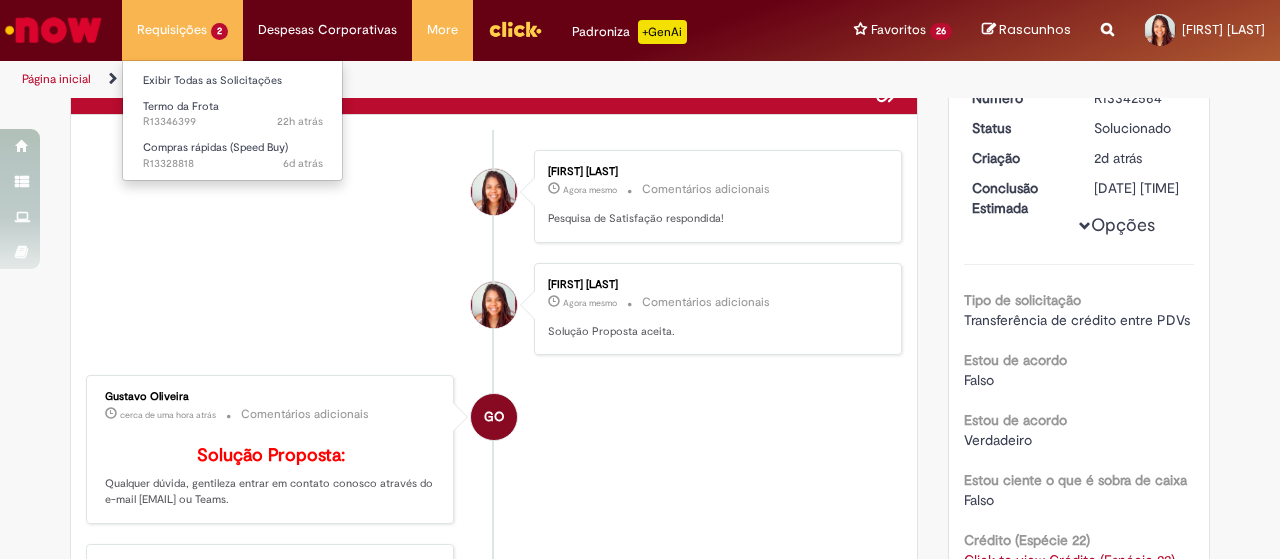 click on "Requisições   2
Exibir Todas as Solicitações
Termo da Frota
22h atrás 22 horas atrás  R13346399
Compras rápidas (Speed Buy)
6d atrás 6 dias atrás  R13328818" at bounding box center (182, 30) 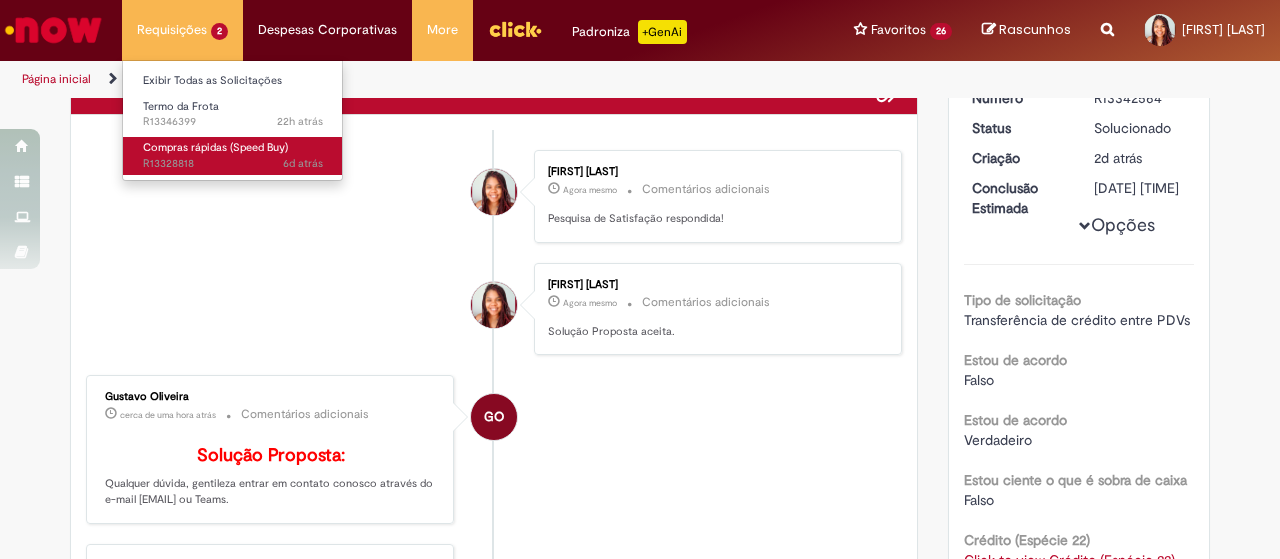 click on "Compras rápidas (Speed Buy)" at bounding box center [215, 147] 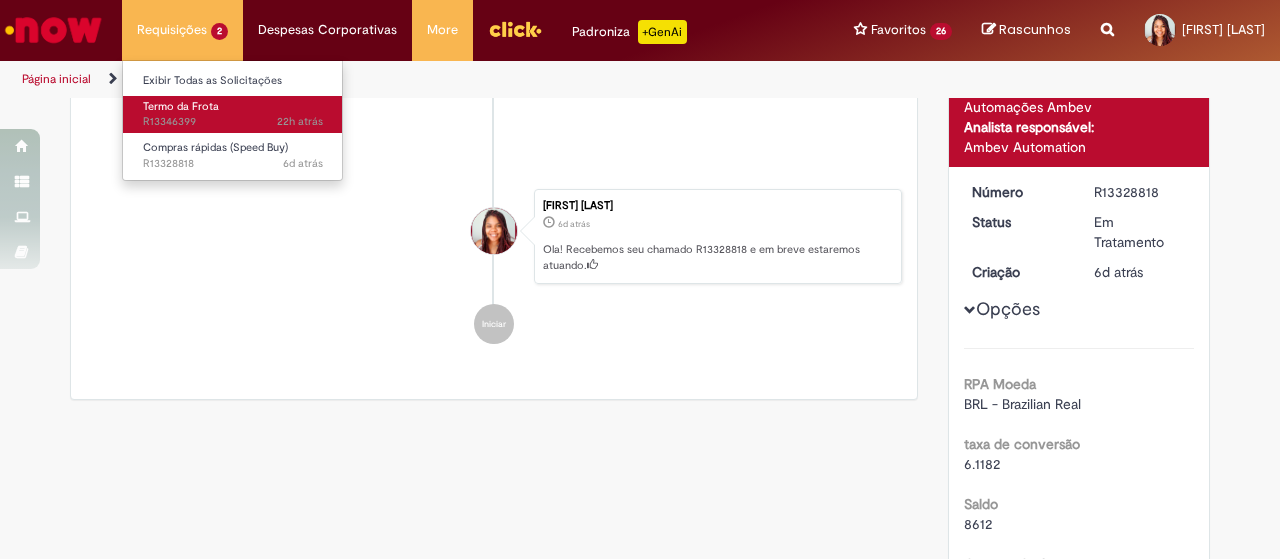 scroll, scrollTop: 0, scrollLeft: 0, axis: both 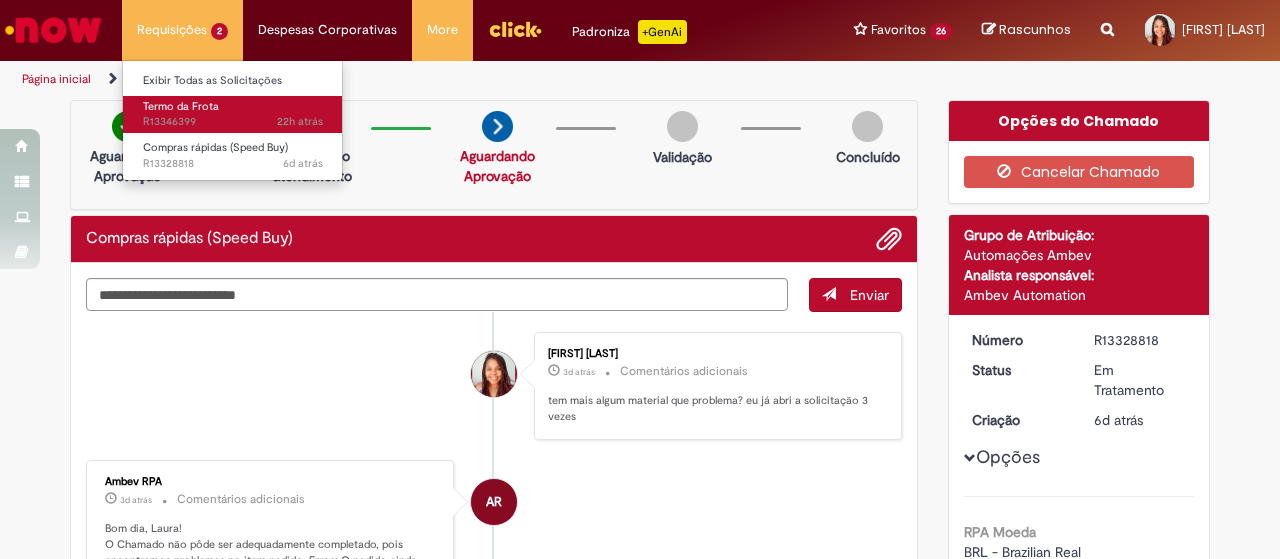 click on "Termo da Frota
22h atrás 22 horas atrás  R13346399" at bounding box center [233, 114] 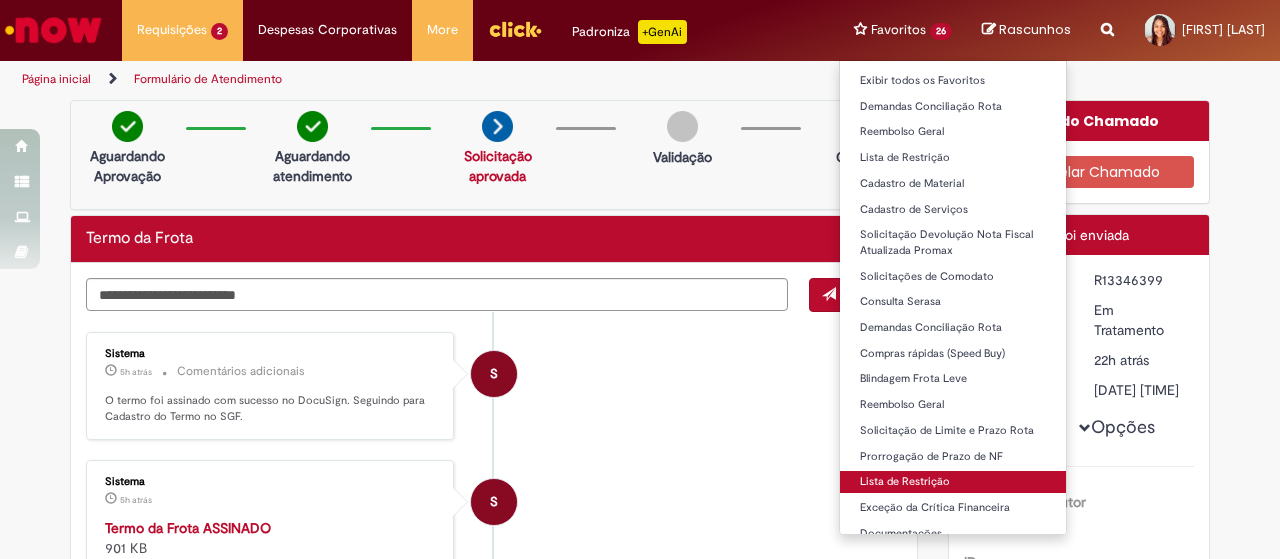 click on "Lista de Restrição" at bounding box center [953, 482] 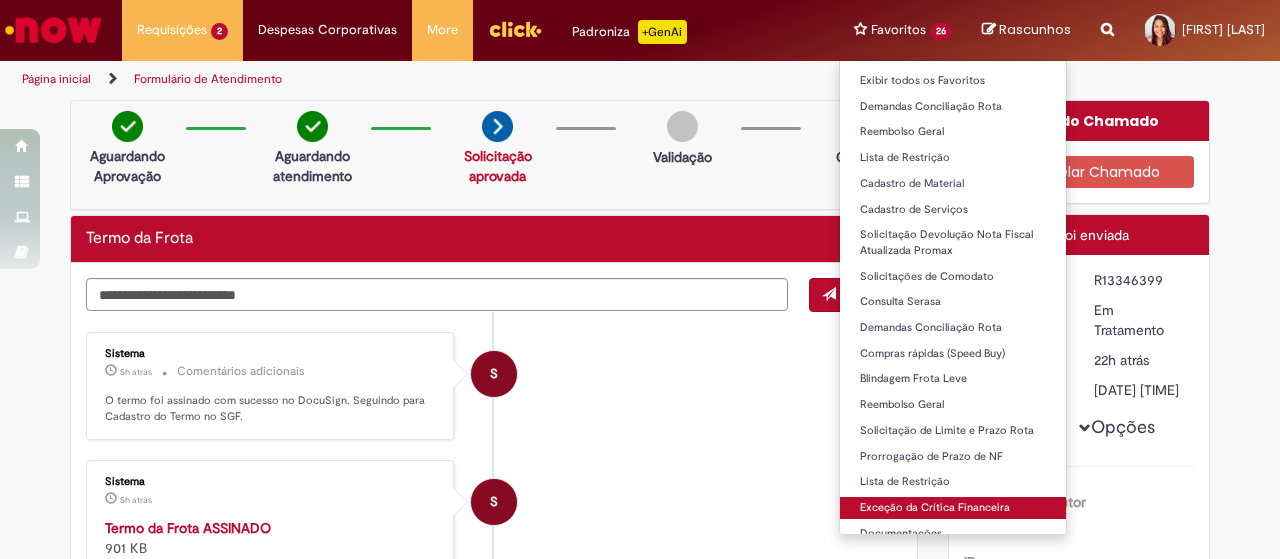 click on "Exceção da Crítica Financeira" at bounding box center (953, 508) 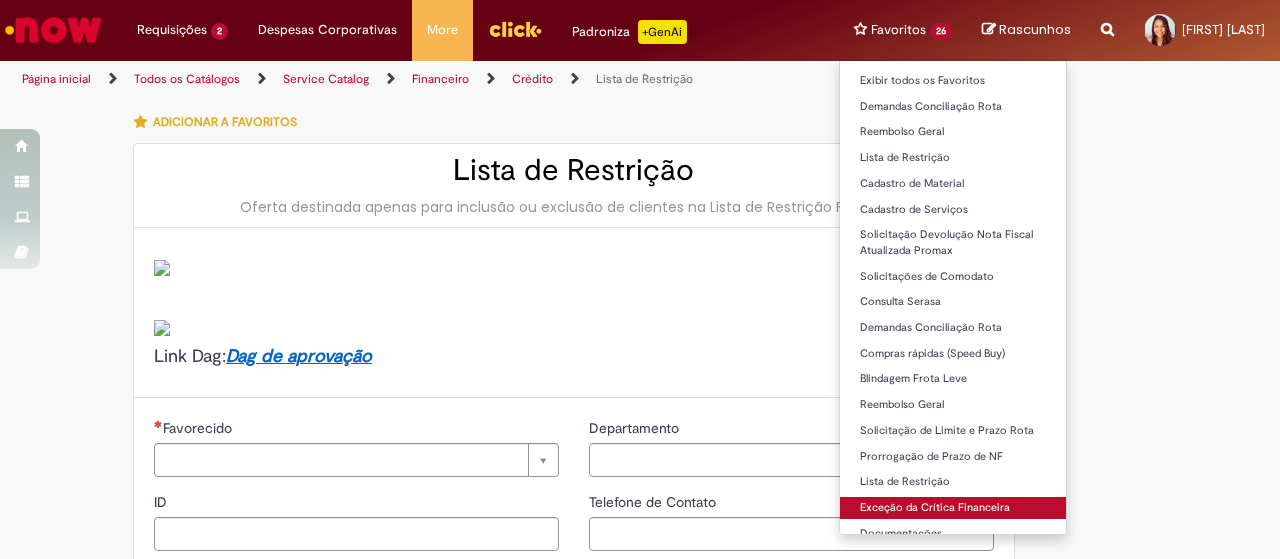 type on "********" 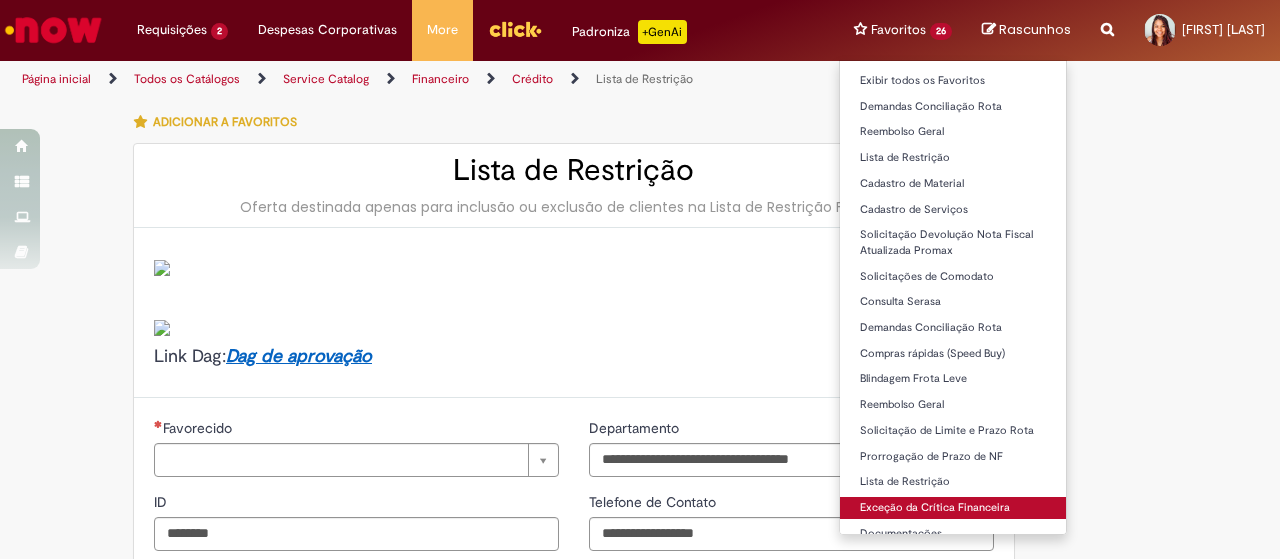 type on "**********" 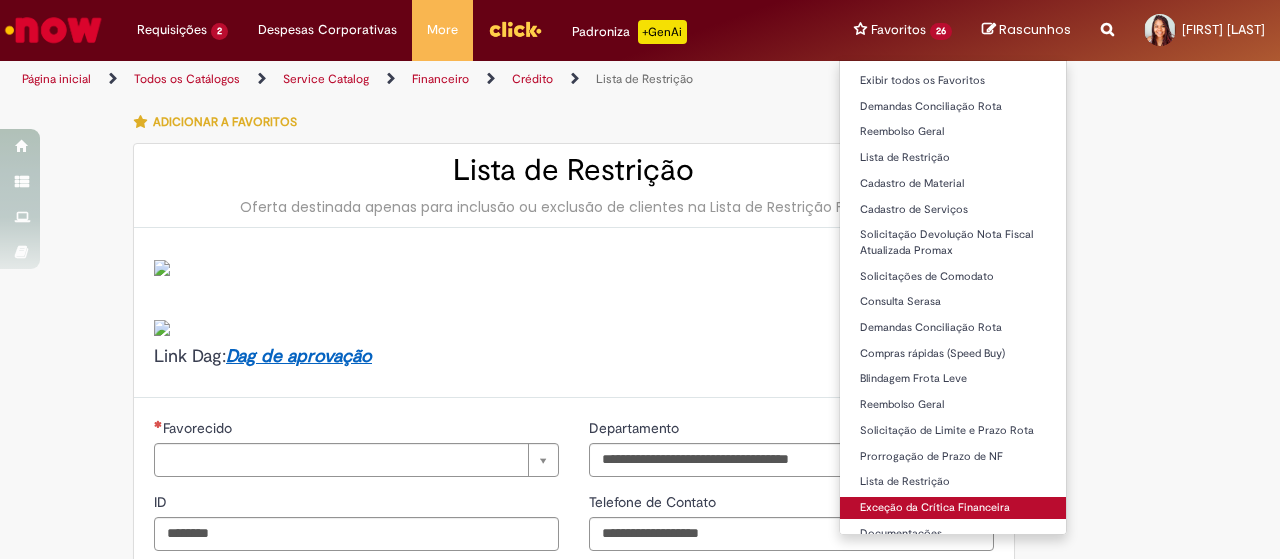 type on "**********" 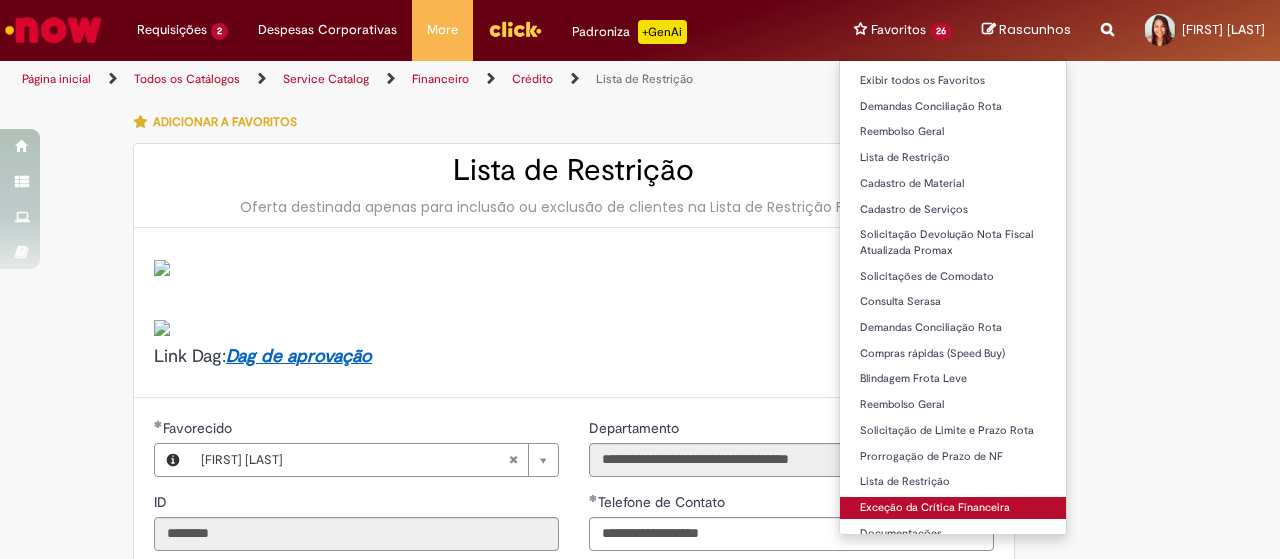 click on "Exceção da Crítica Financeira" at bounding box center [953, 508] 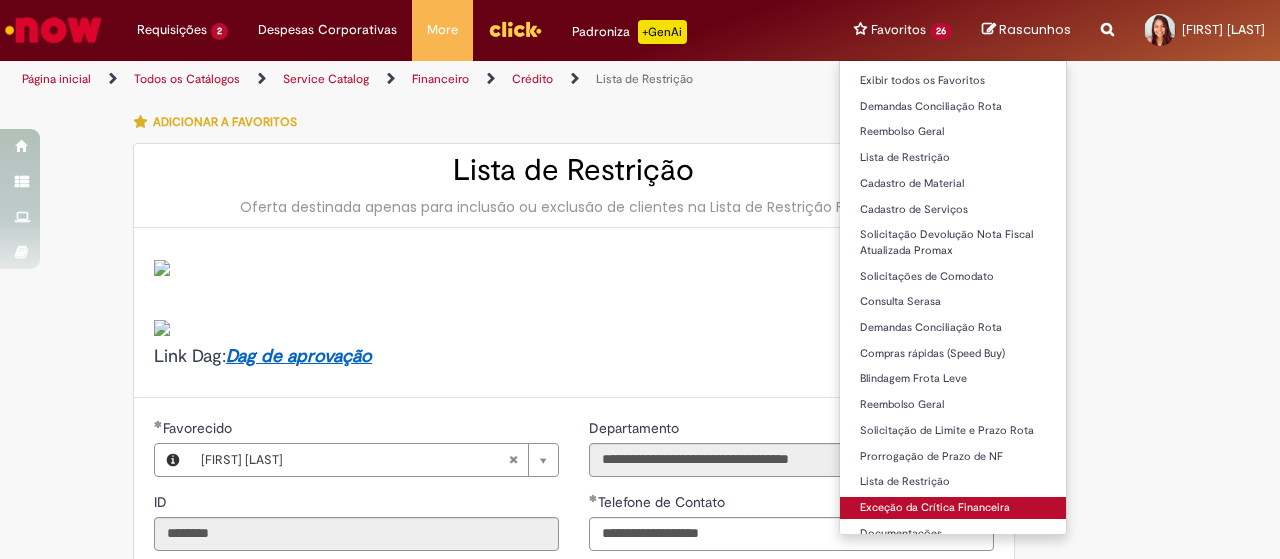 click on "Exceção da Crítica Financeira" at bounding box center [953, 508] 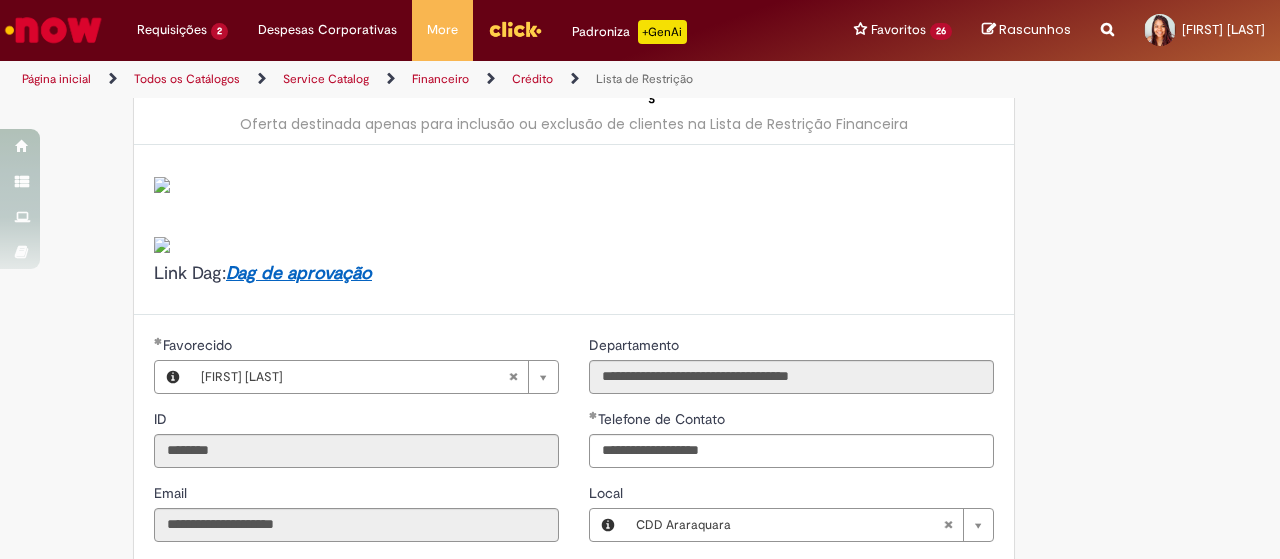 scroll, scrollTop: 0, scrollLeft: 0, axis: both 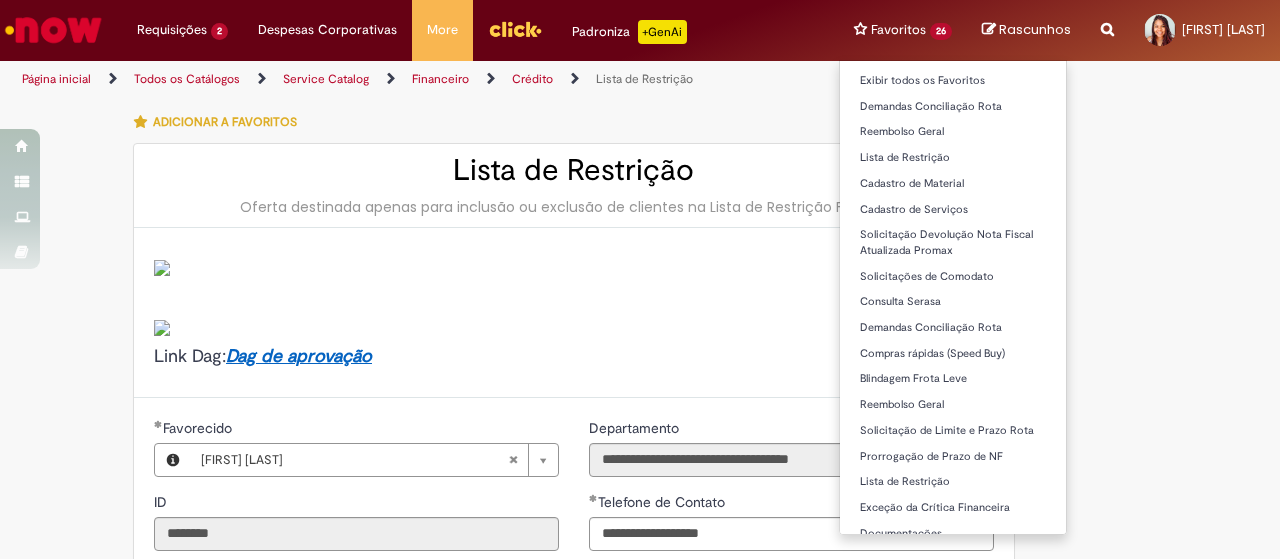 click on "Favoritos   26
Exibir todos os Favoritos
Demandas Conciliação Rota
Reembolso Geral
Lista de Restrição
Cadastro de Material
Cadastro de Serviços
Solicitação Devolução Nota Fiscal Atualizada Promax
Solicitações de Comodato
Consulta Serasa
Demandas Conciliação Rota
Compras rápidas (Speed Buy)
Blindagem Frota Leve
Reembolso Geral
Solicitação de Limite e Prazo Rota
Prorrogação de Prazo de NF
Lista de Restrição
Exceção da Crítica Financeira
Documentações
Clientes Especiais (código EG)
Erro Bees - Cadastro
Venda de Produtos
Ponto
Erro Bees - Cadastro
Ajuste Data de entrega Bees" at bounding box center [903, 30] 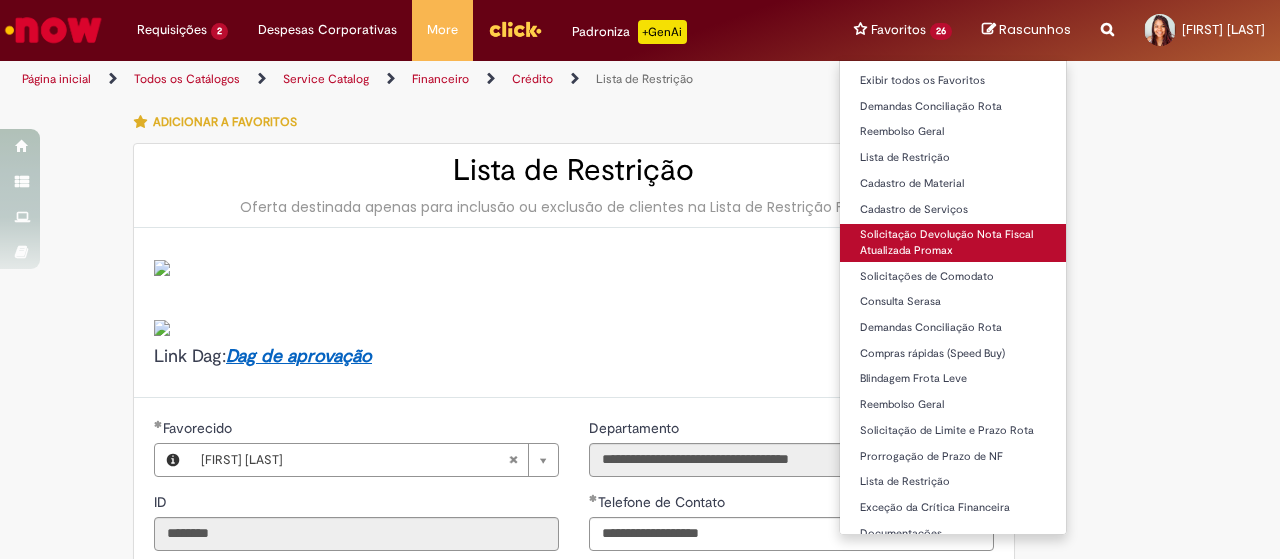 scroll, scrollTop: 246, scrollLeft: 0, axis: vertical 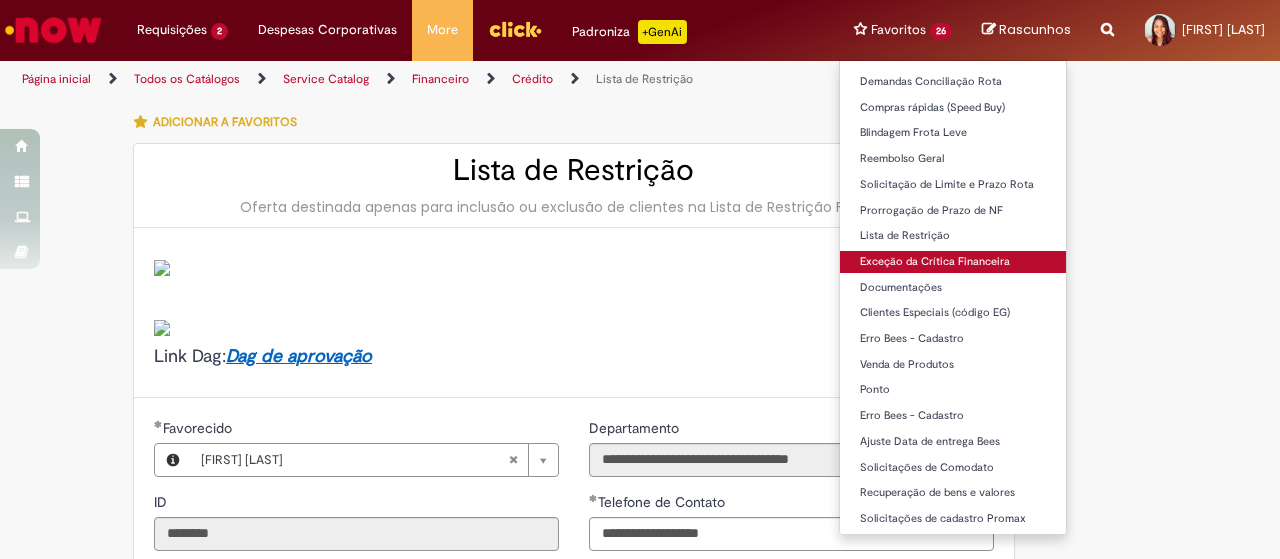 click on "Exceção da Crítica Financeira" at bounding box center (953, 262) 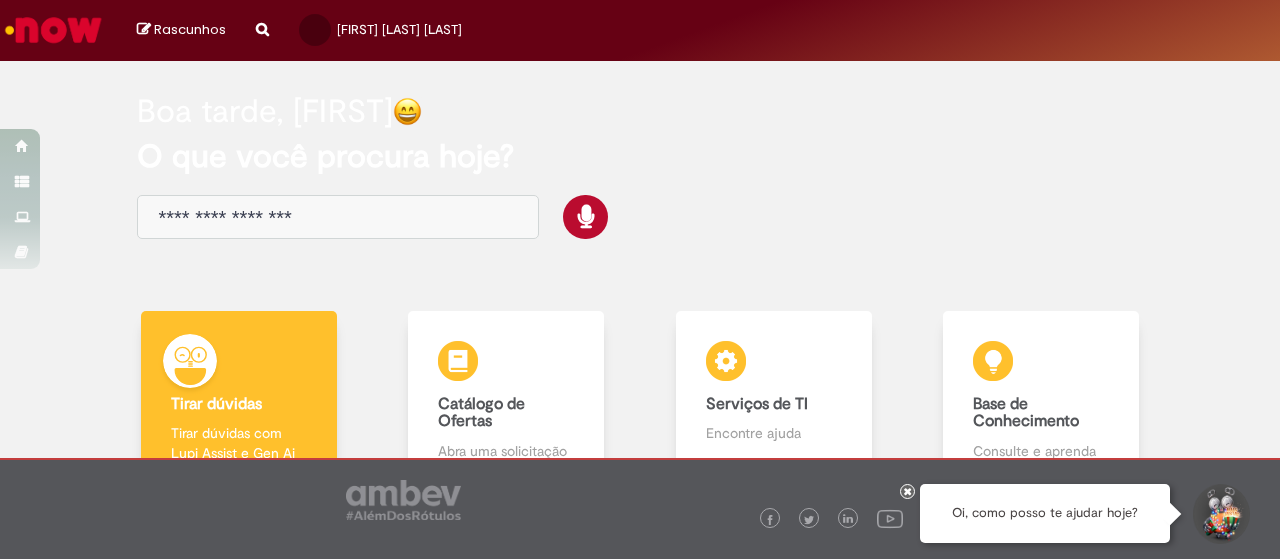 scroll, scrollTop: 0, scrollLeft: 0, axis: both 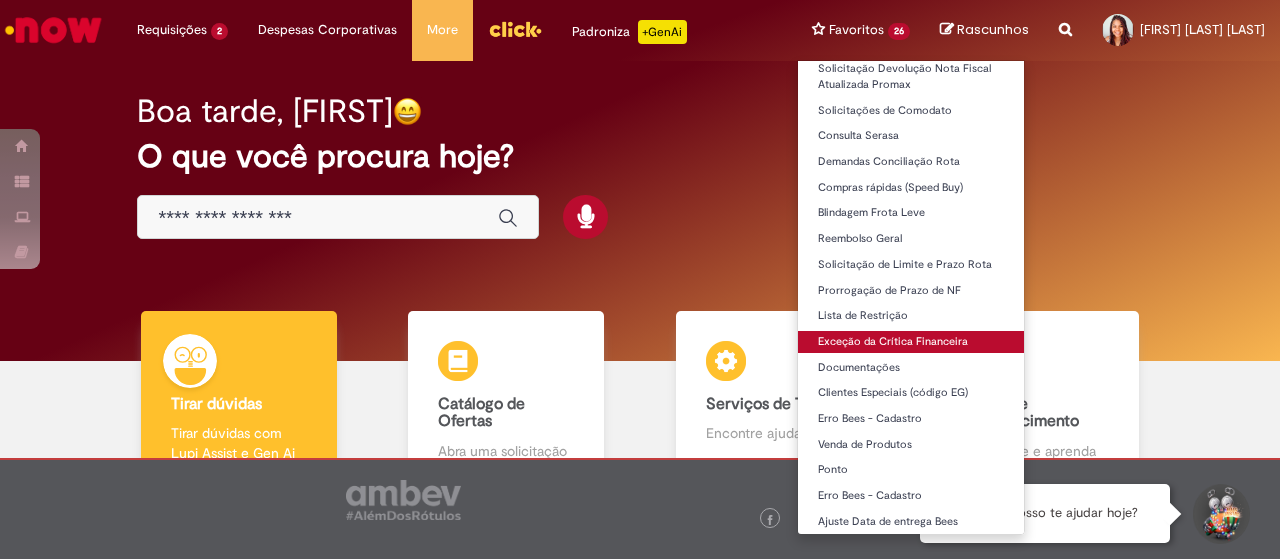 click on "Exceção da Crítica Financeira" at bounding box center [911, 342] 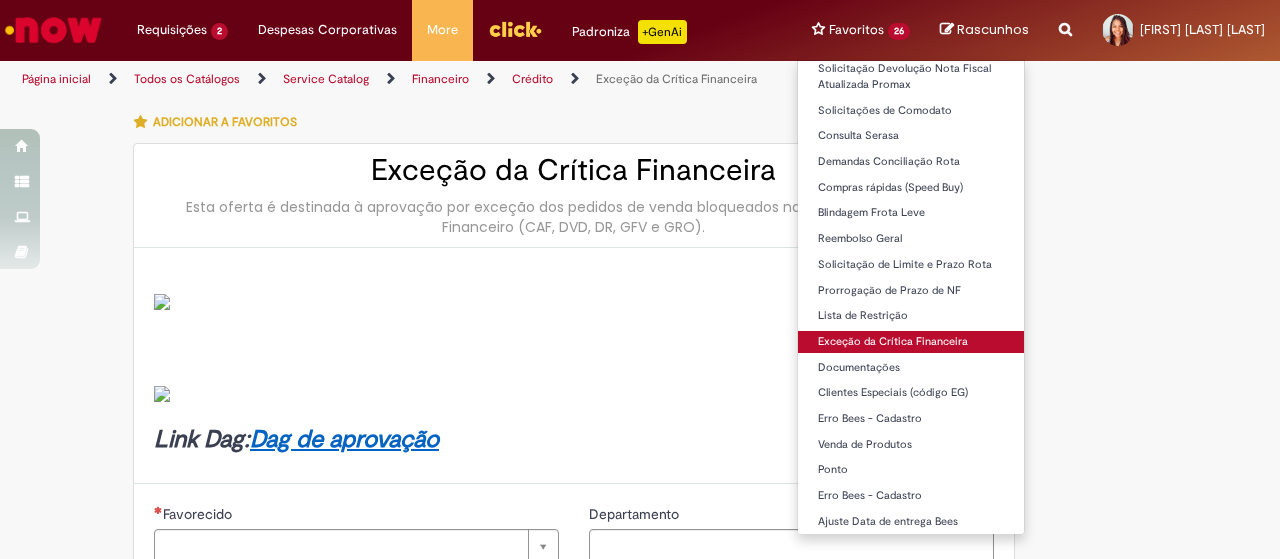 type on "********" 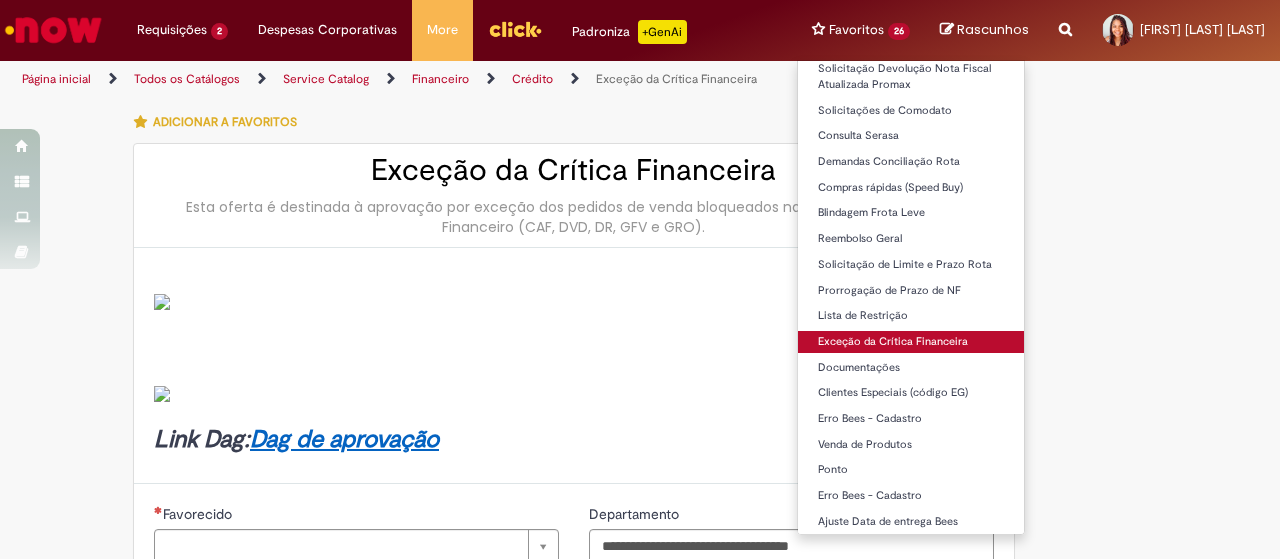 type on "**********" 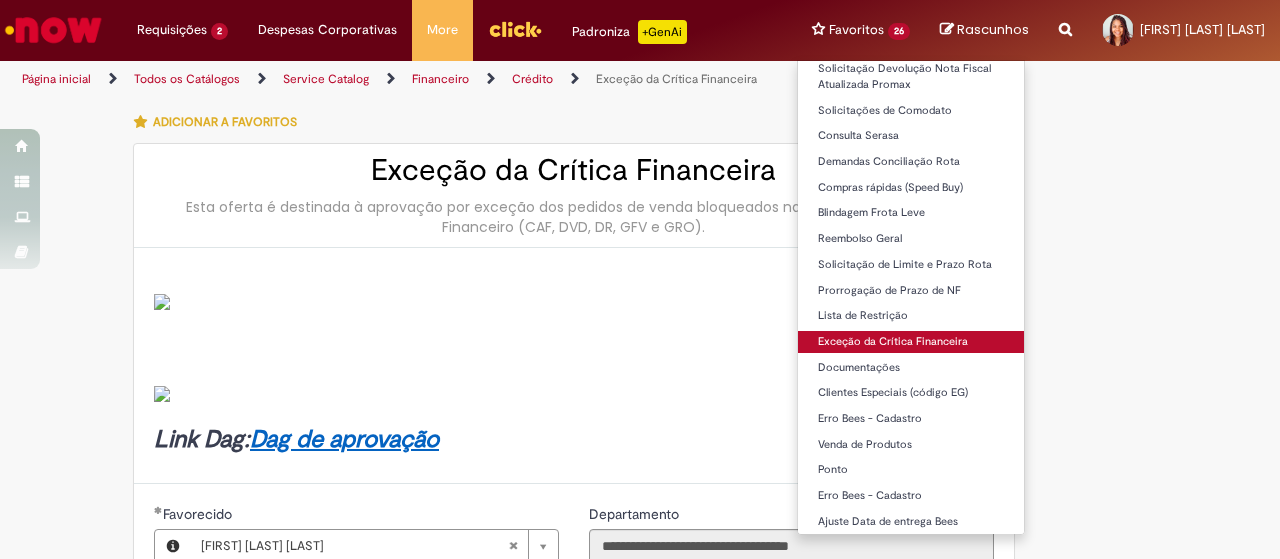 type on "**********" 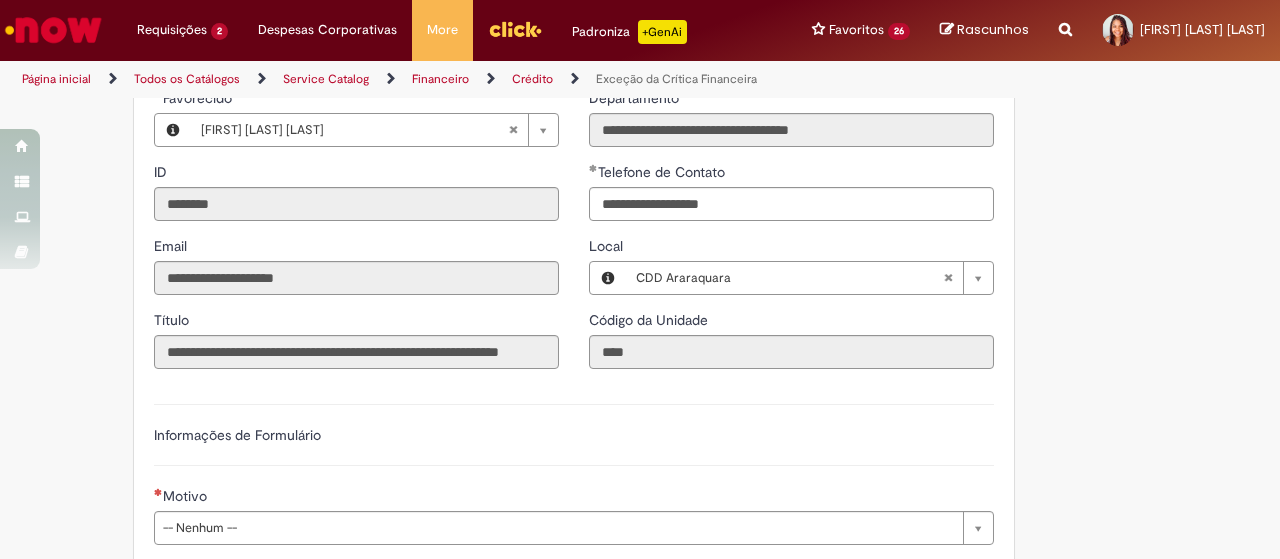 scroll, scrollTop: 583, scrollLeft: 0, axis: vertical 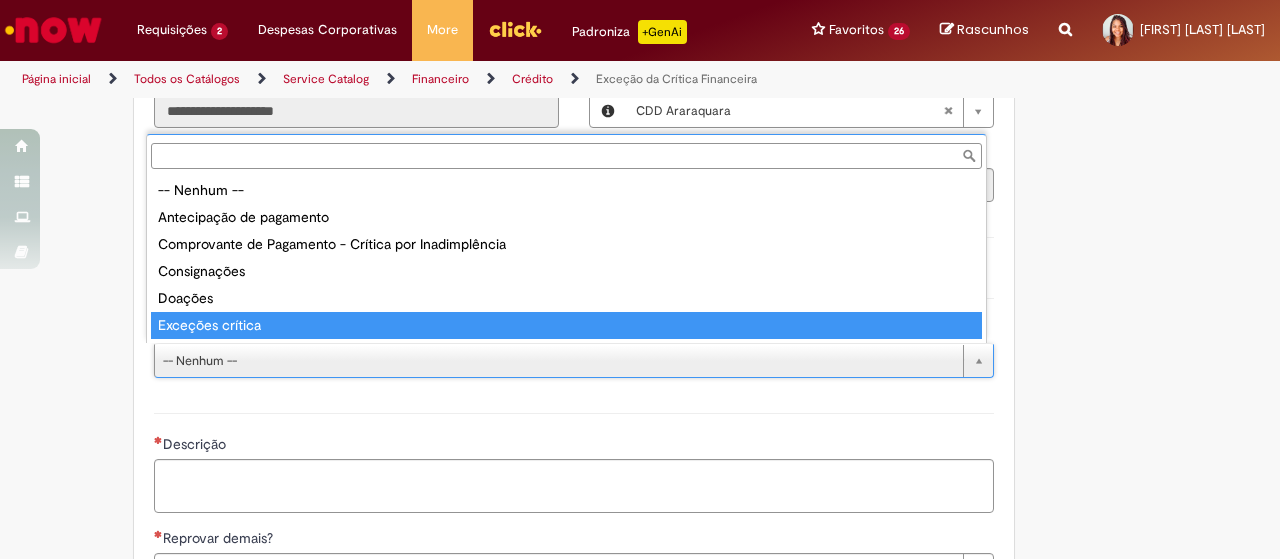 type on "**********" 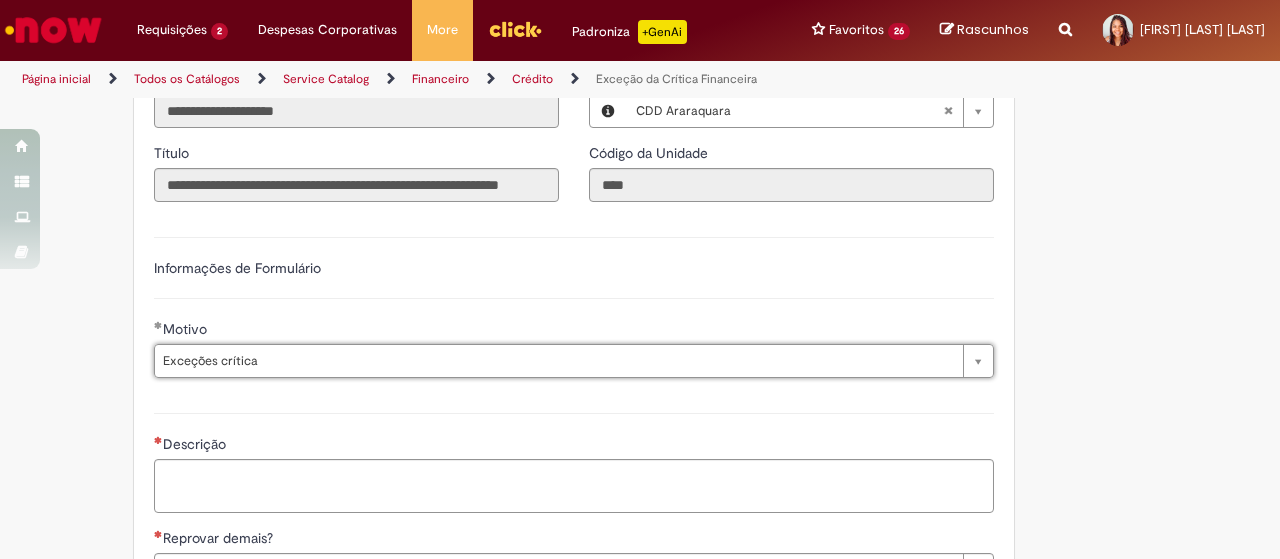 click on "Informações de Formulário" at bounding box center (574, 278) 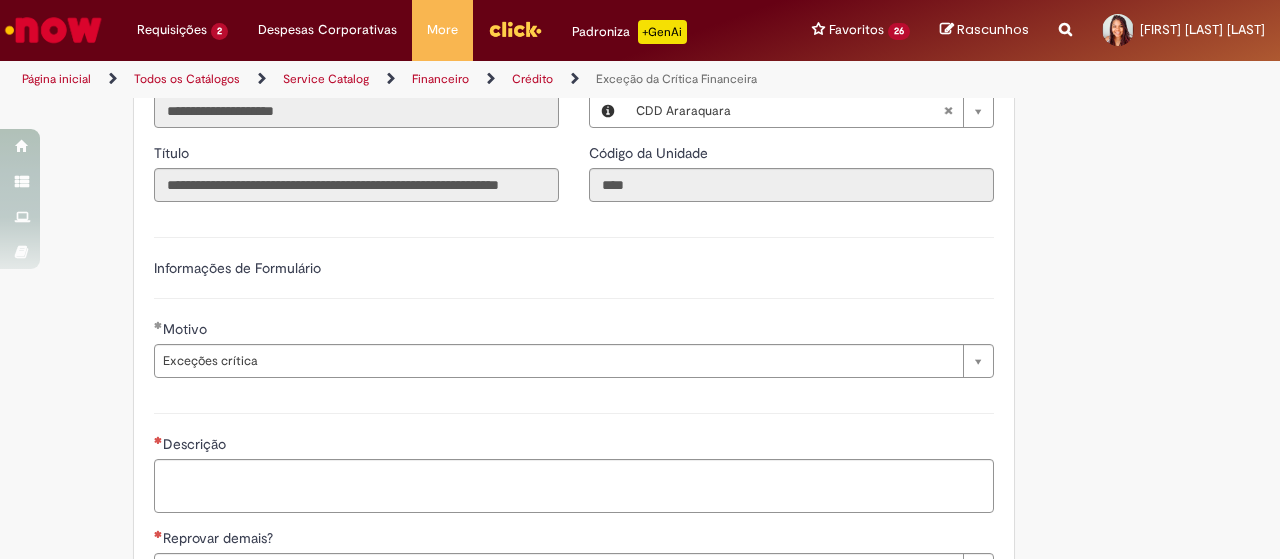 scroll, scrollTop: 833, scrollLeft: 0, axis: vertical 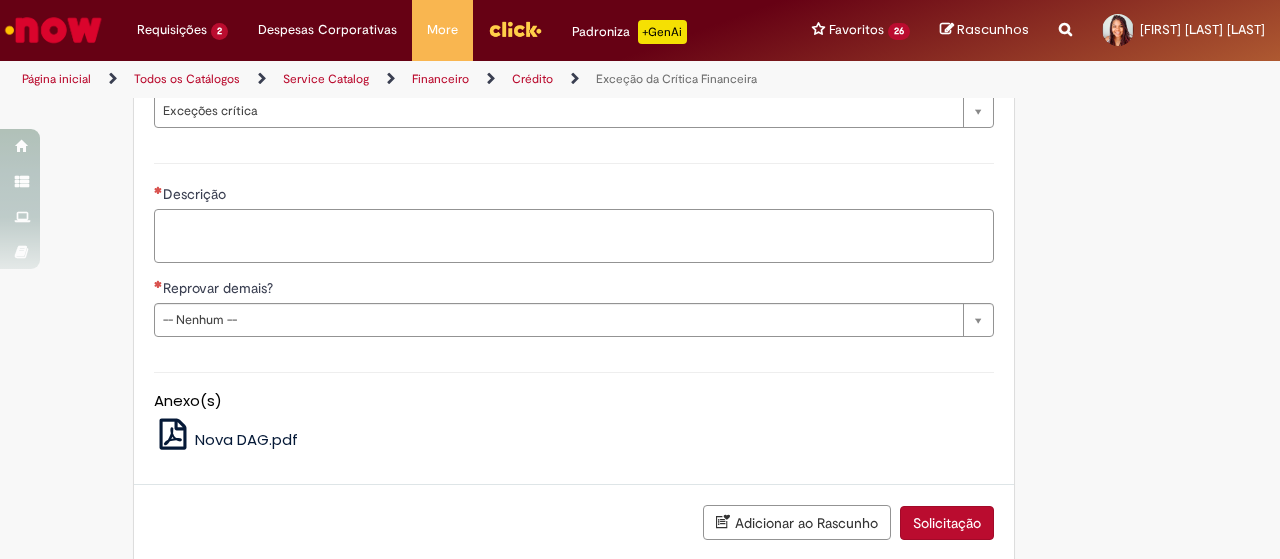 click on "Descrição" at bounding box center (574, 235) 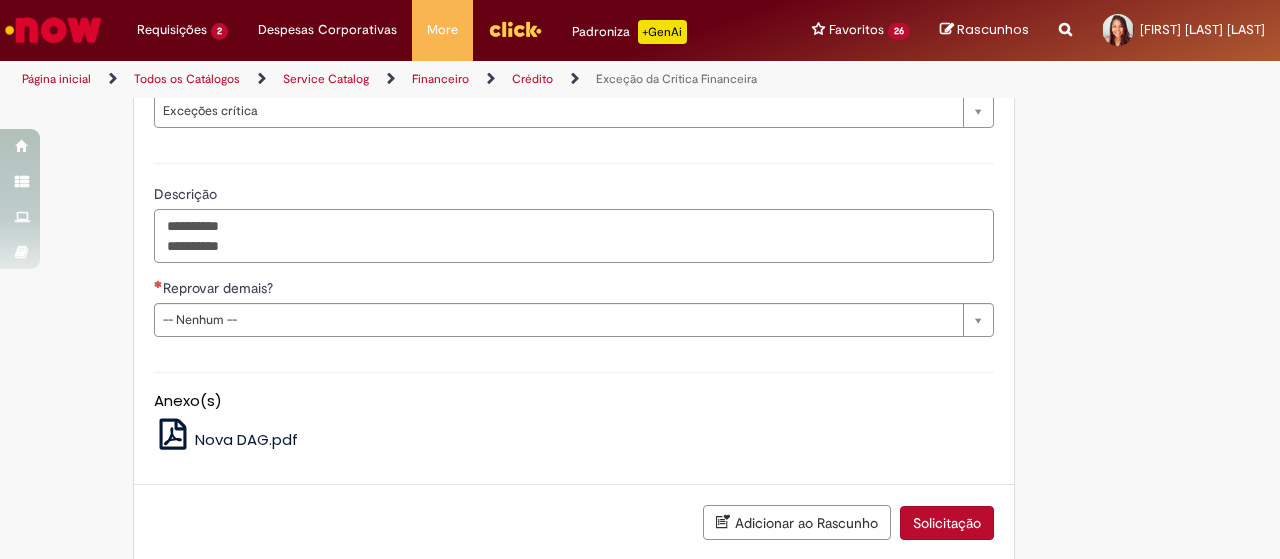 paste on "******" 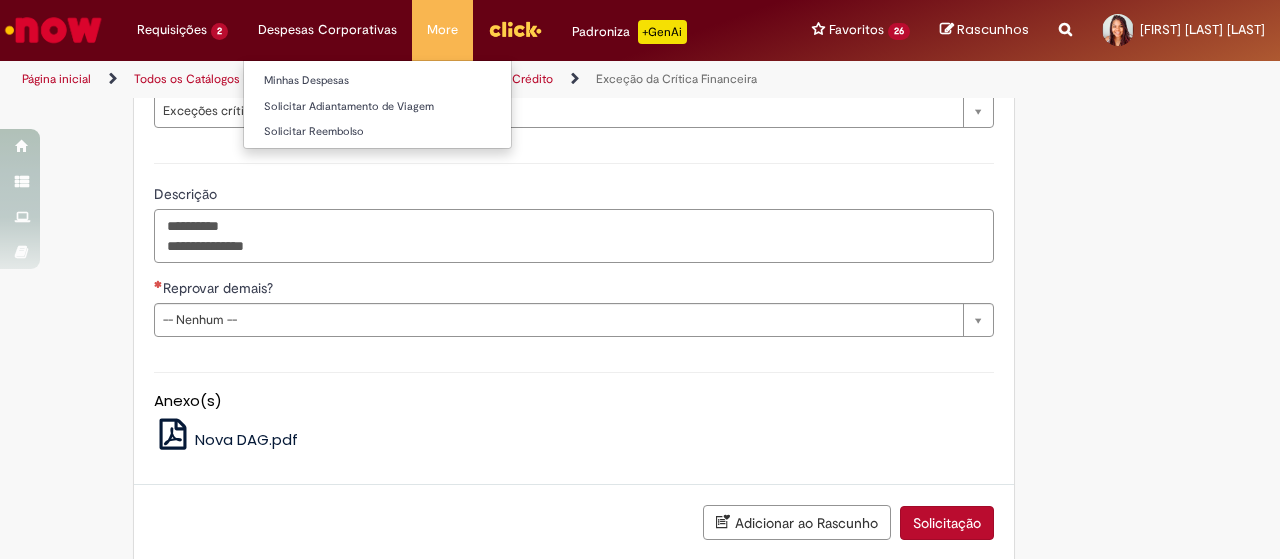 type on "**********" 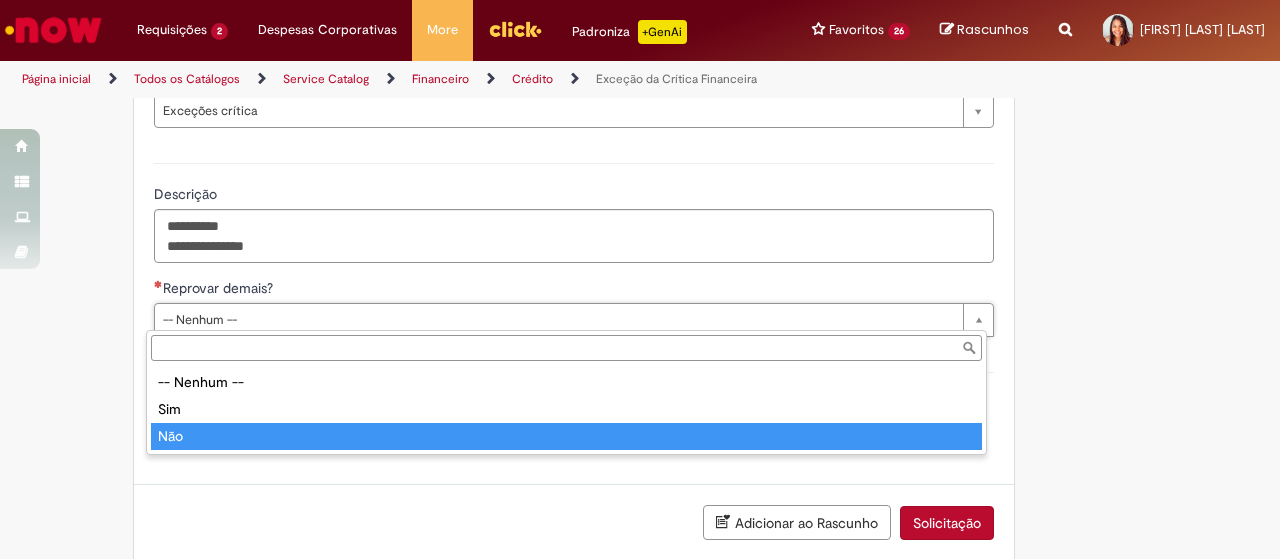 type on "***" 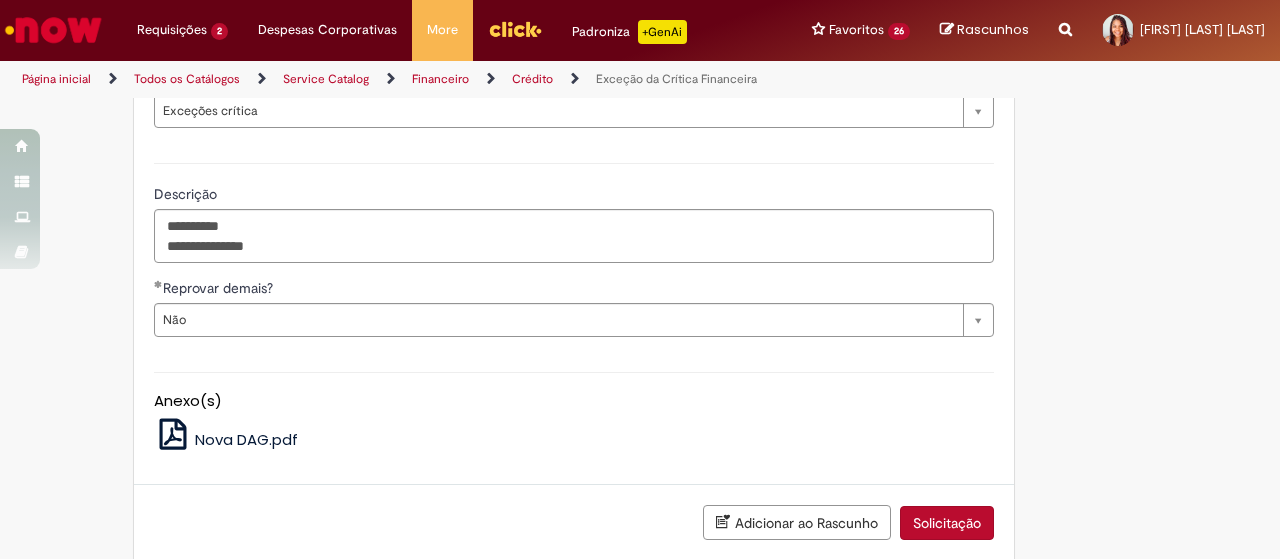 click on "Anexo(s)" at bounding box center (574, 401) 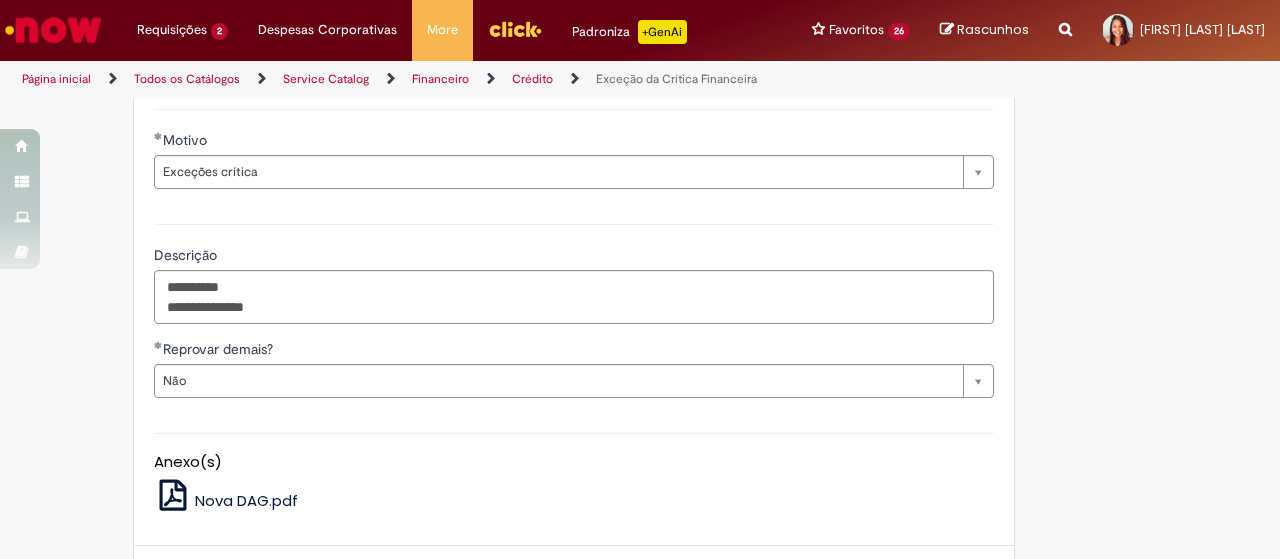 scroll, scrollTop: 856, scrollLeft: 0, axis: vertical 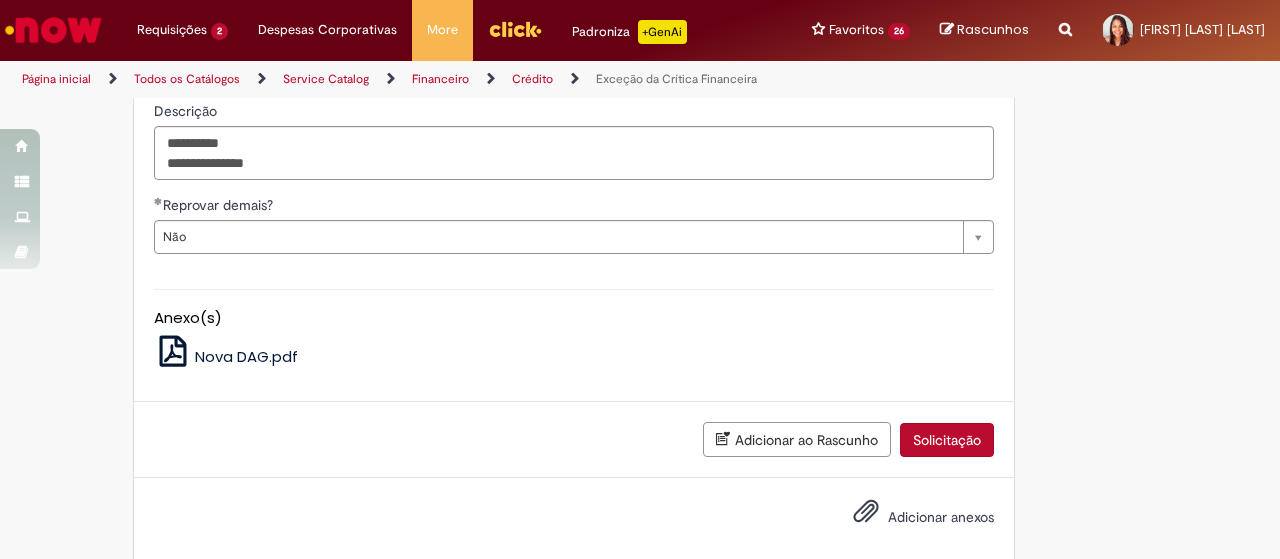 click on "Solicitação" at bounding box center [947, 440] 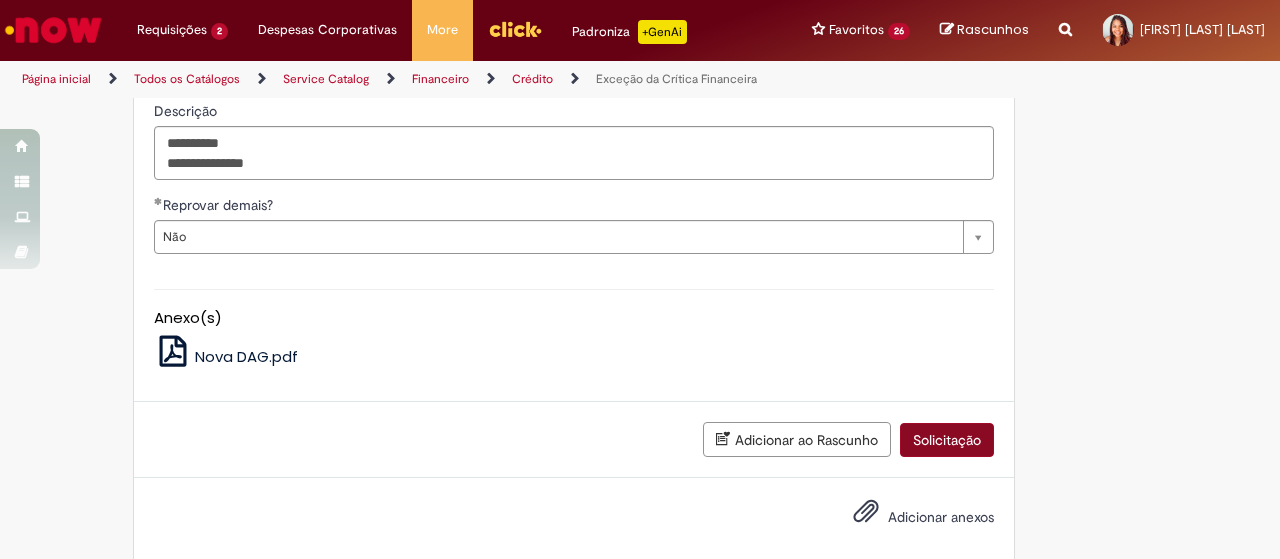 scroll, scrollTop: 894, scrollLeft: 0, axis: vertical 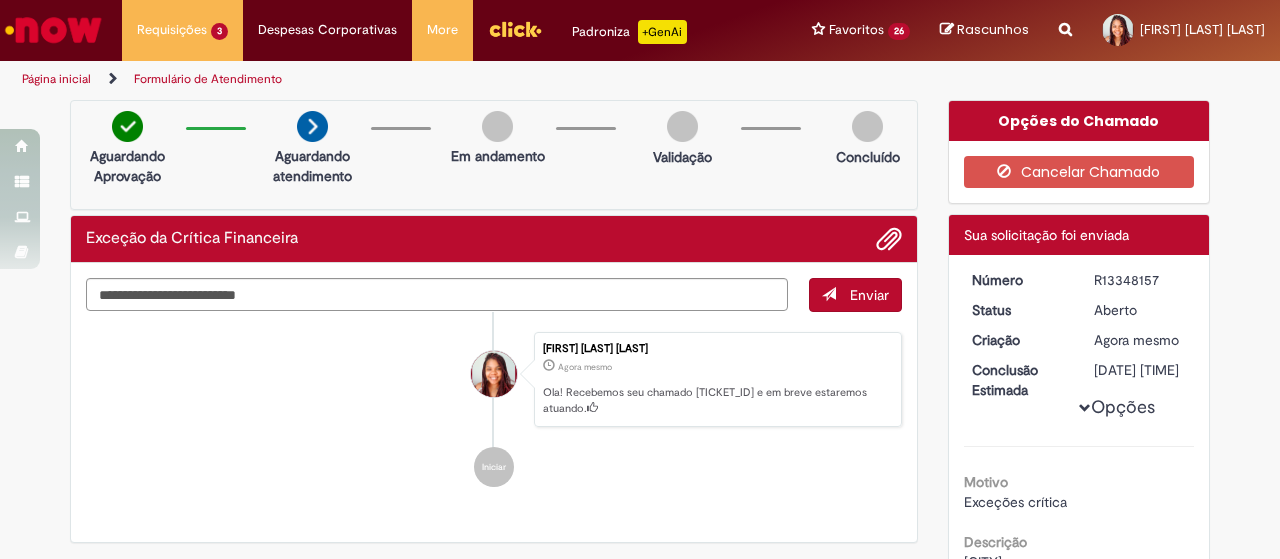 click on "R13348157" at bounding box center [1140, 280] 